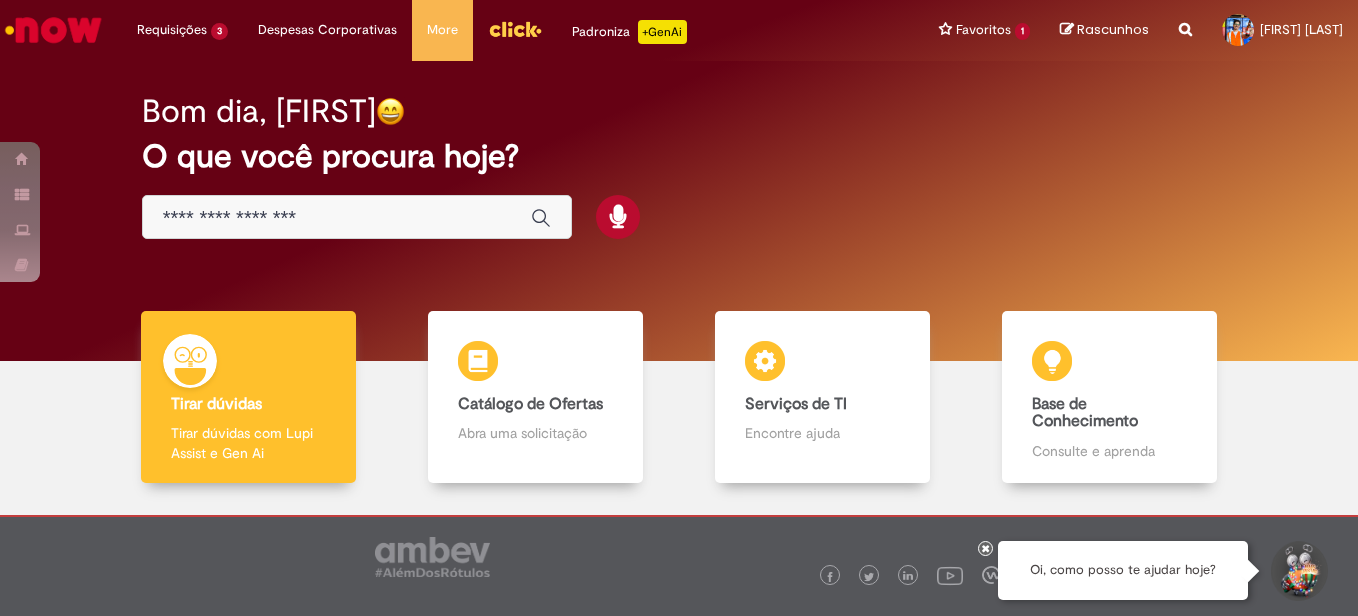 scroll, scrollTop: 0, scrollLeft: 0, axis: both 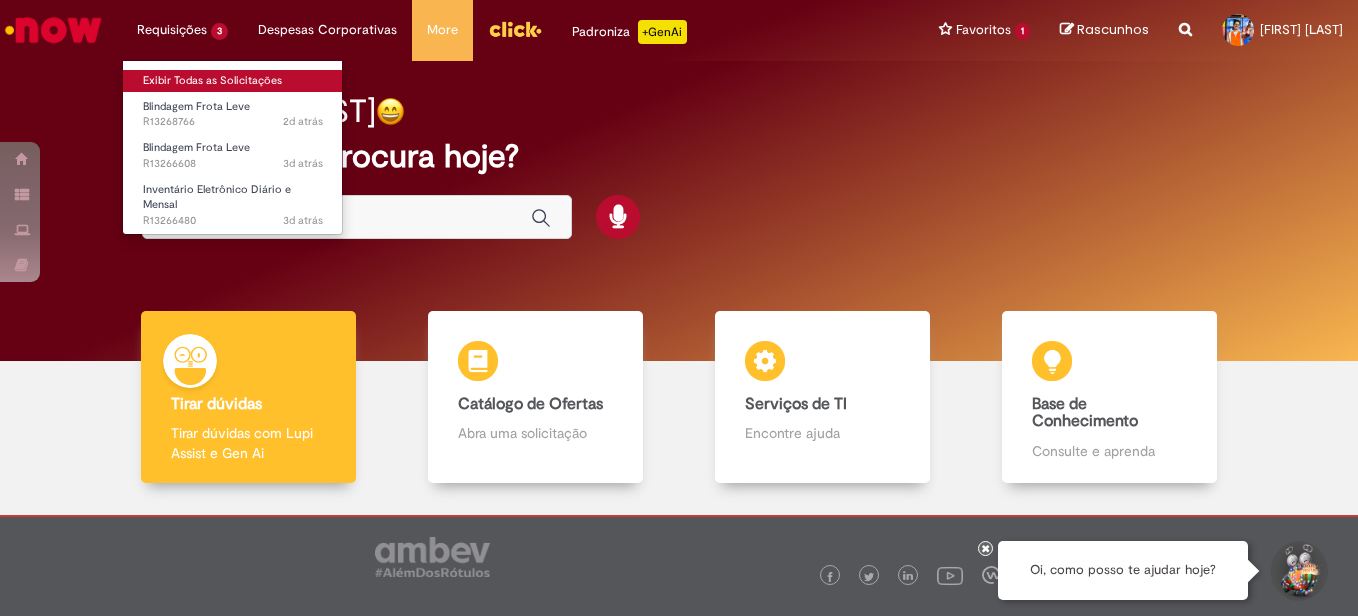 click on "Exibir Todas as Solicitações" at bounding box center [233, 81] 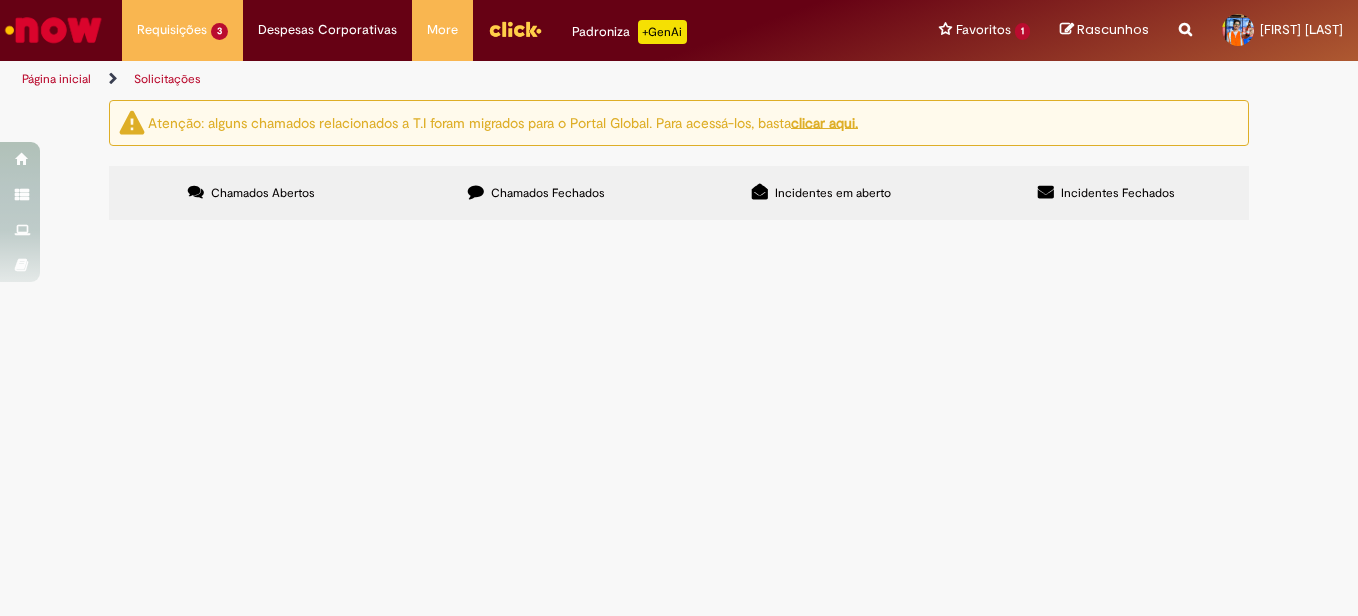 click on "Bom dia, tudo bem?
Sou novo analista financeiro de Uberaba e preciso de acesso completo ao IE para realização de inventários mensais. Preciso do acesso para Uberlândia e Uberaba, por favor." at bounding box center [0, 0] 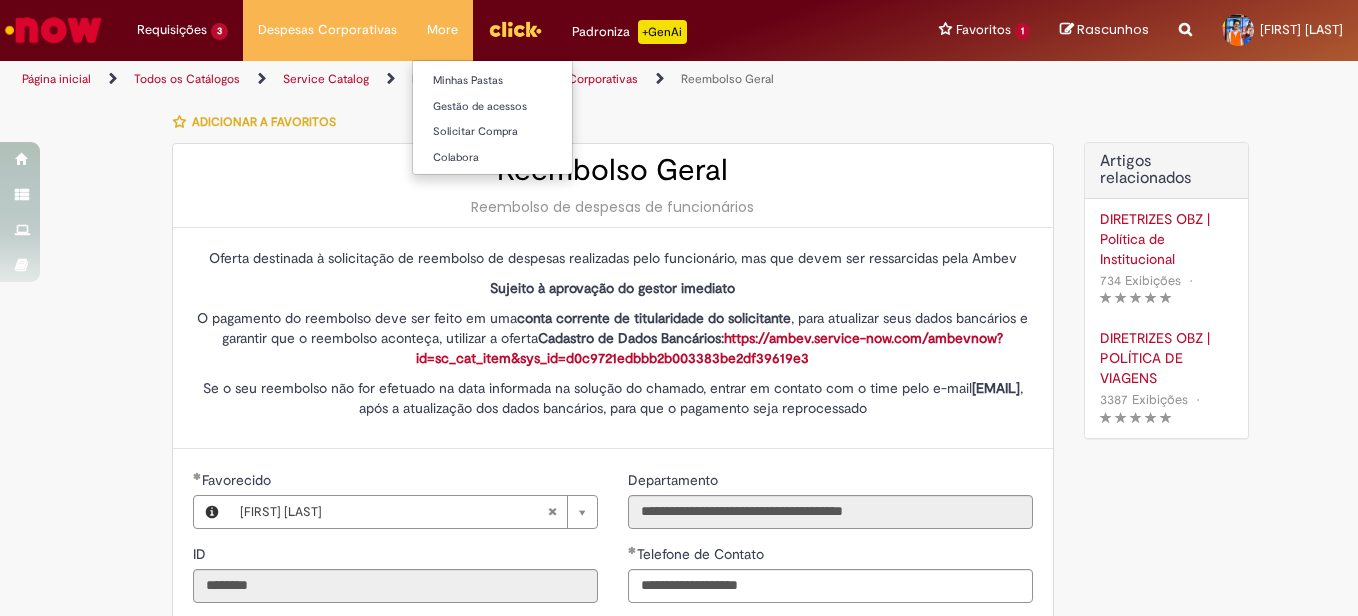 scroll, scrollTop: 0, scrollLeft: 0, axis: both 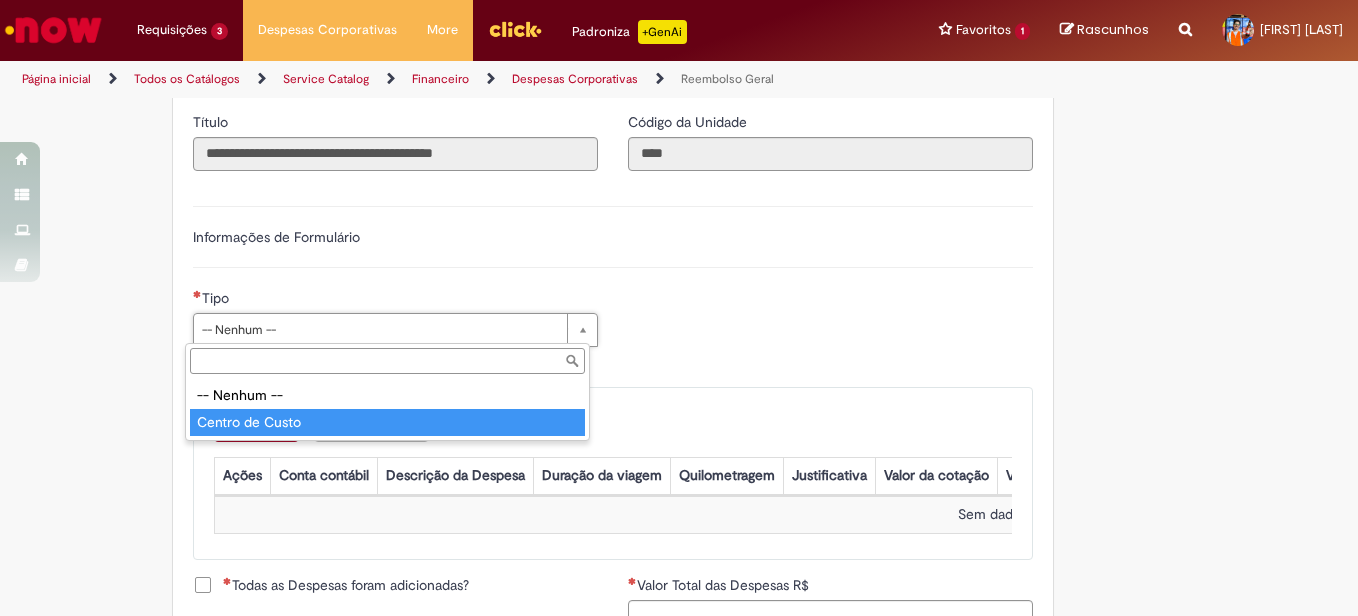 type on "**********" 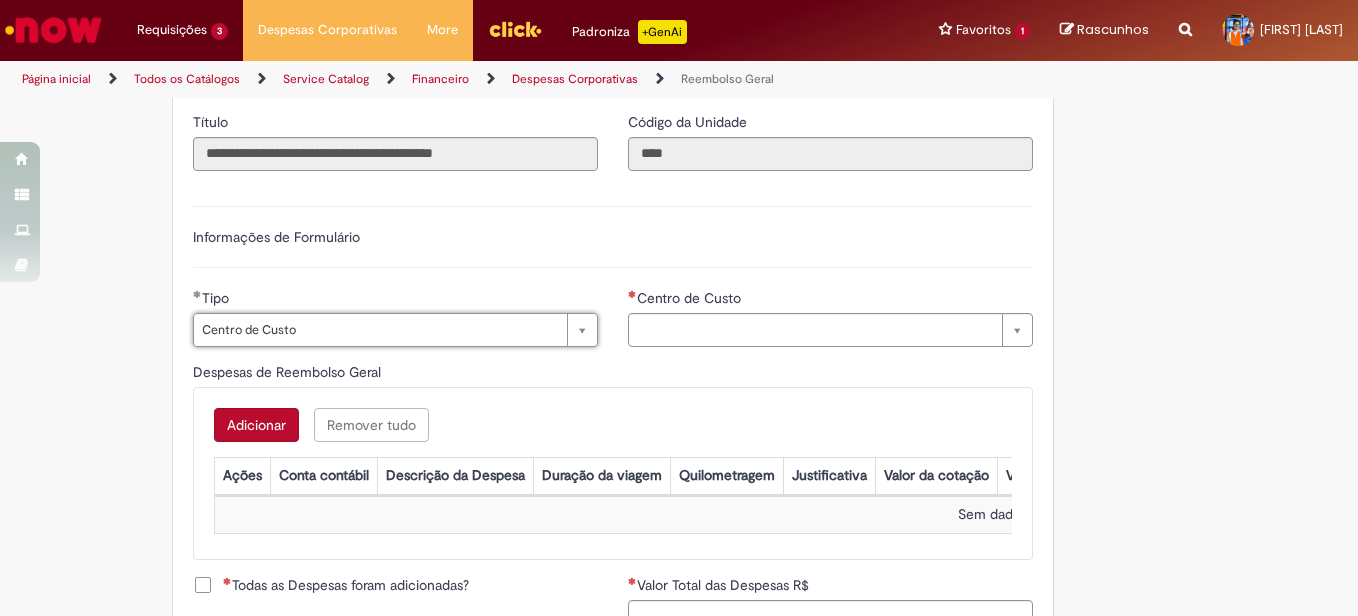 type on "**********" 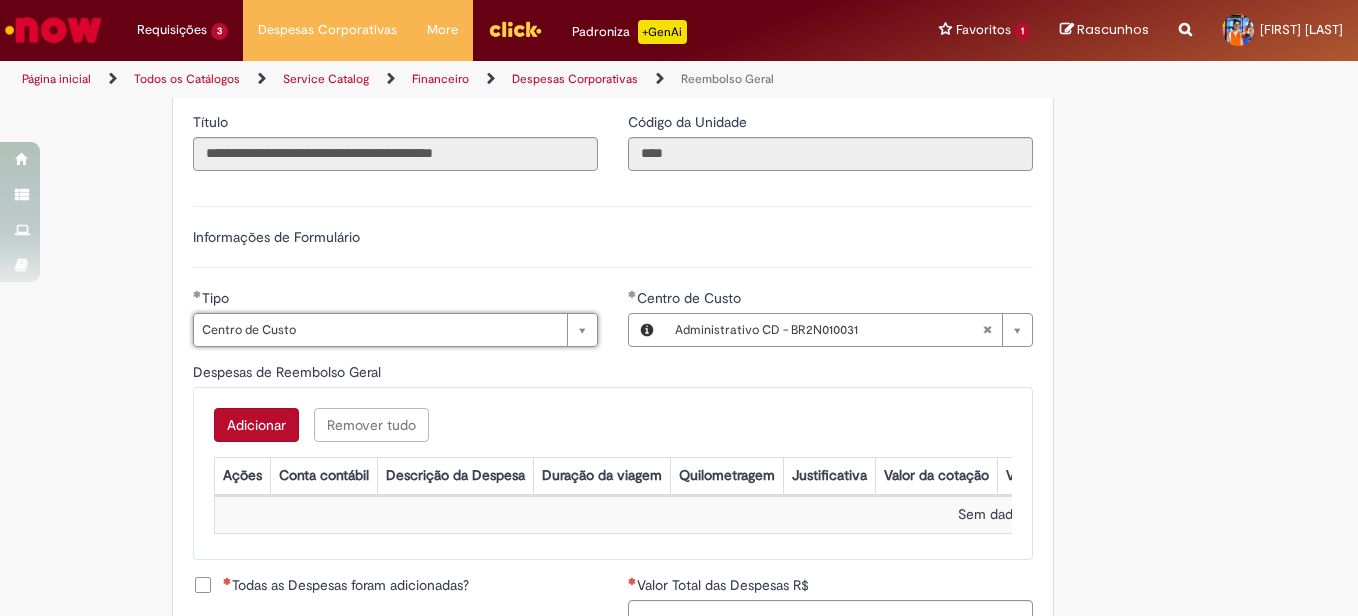 scroll, scrollTop: 780, scrollLeft: 0, axis: vertical 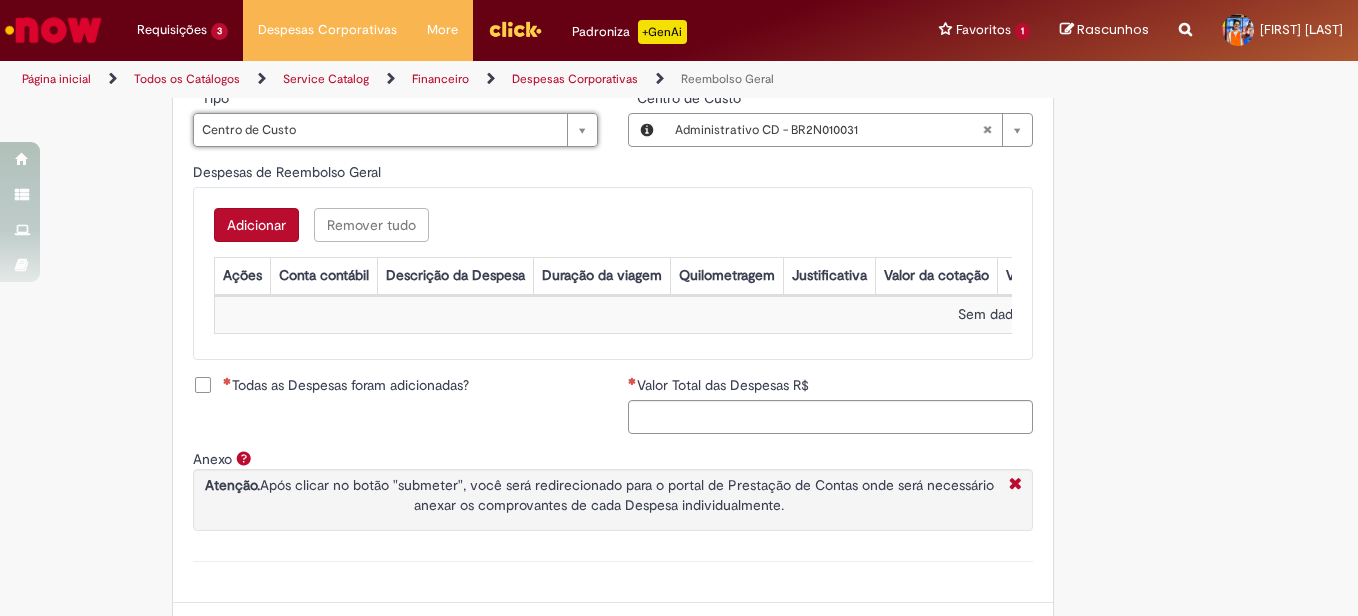 click on "Adicionar" at bounding box center [256, 225] 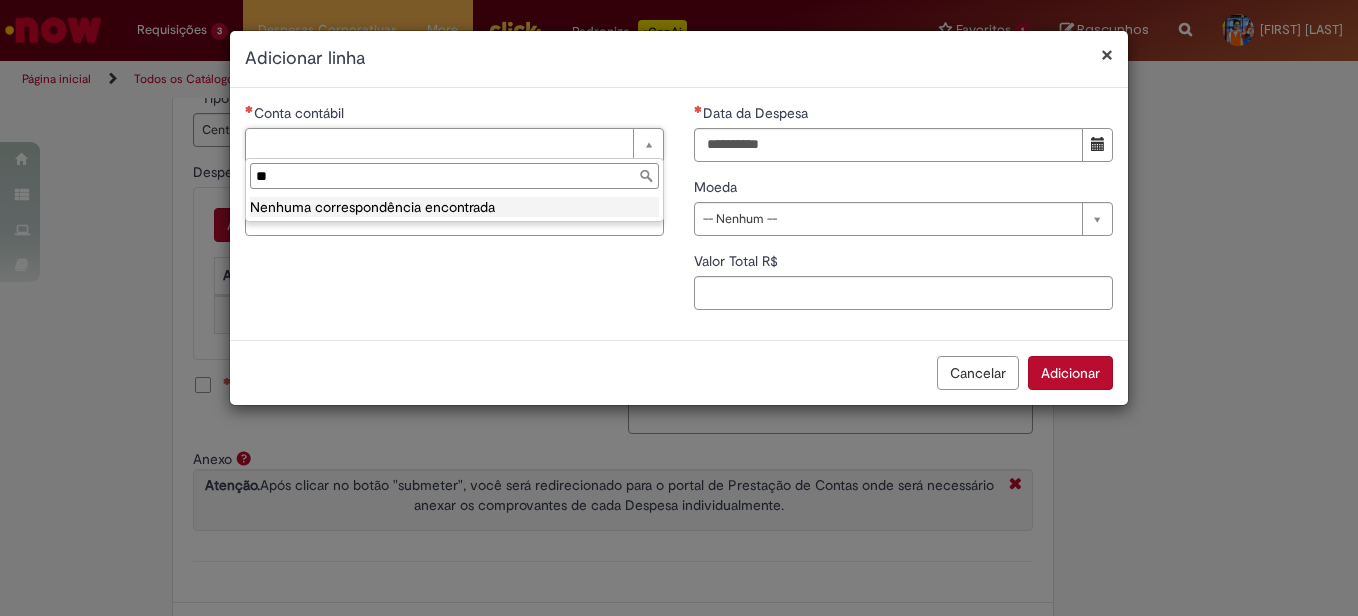 type on "*" 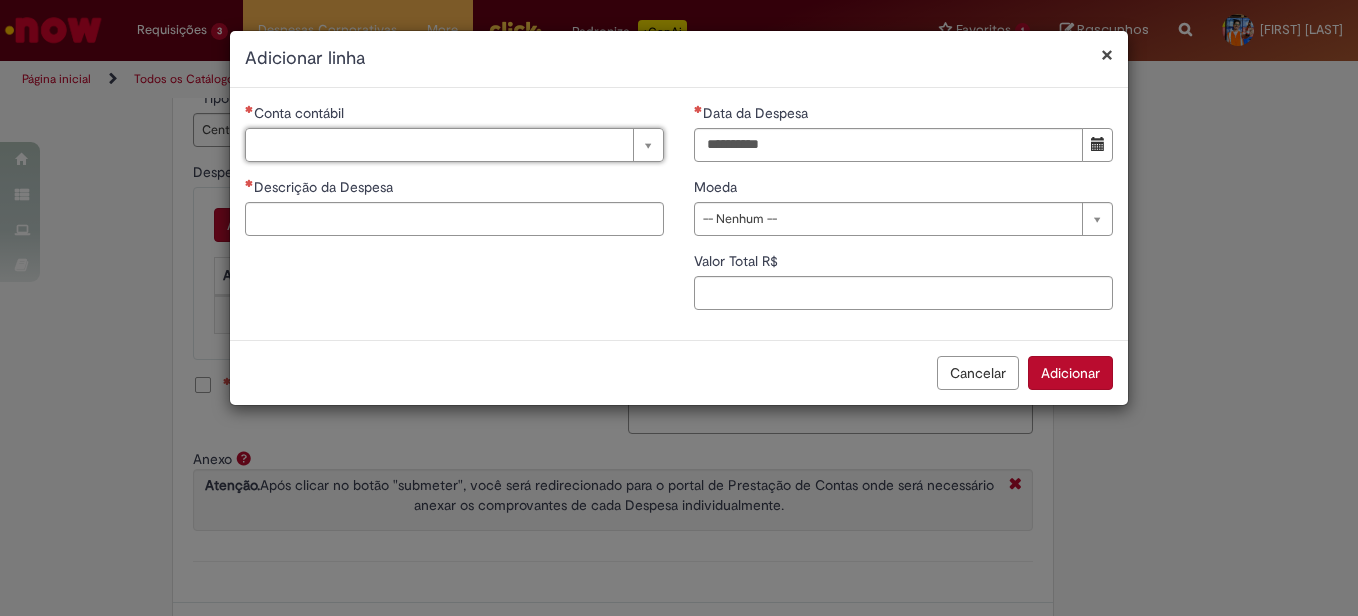 type on "*" 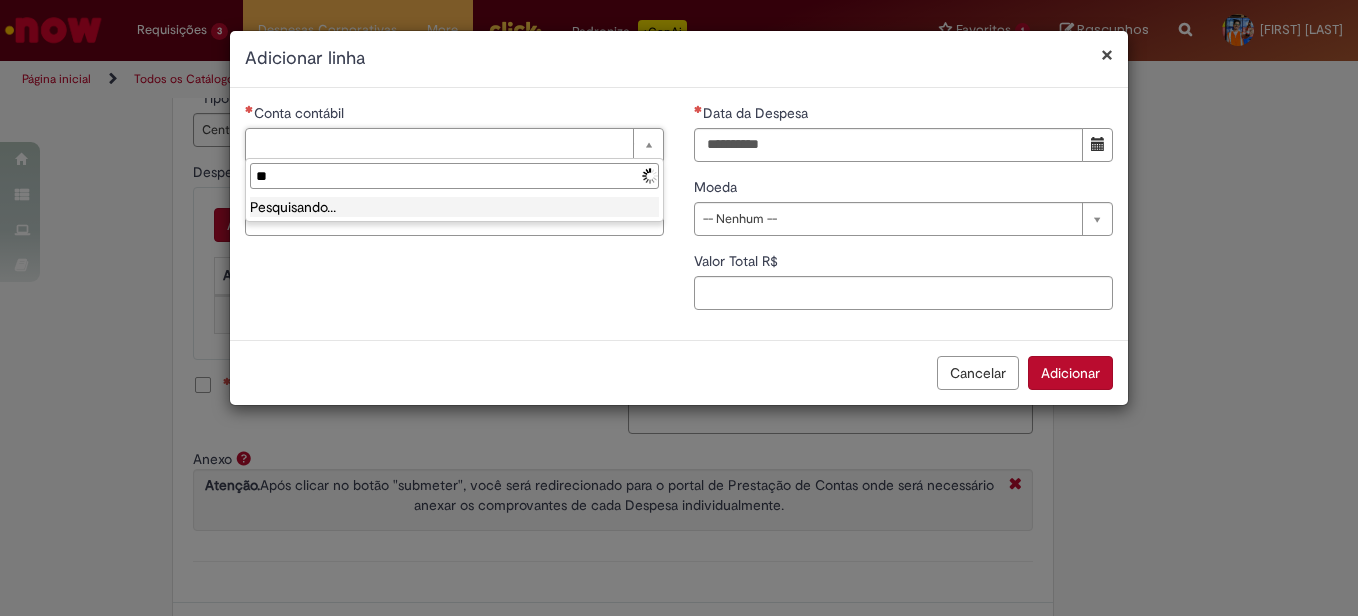 type on "*" 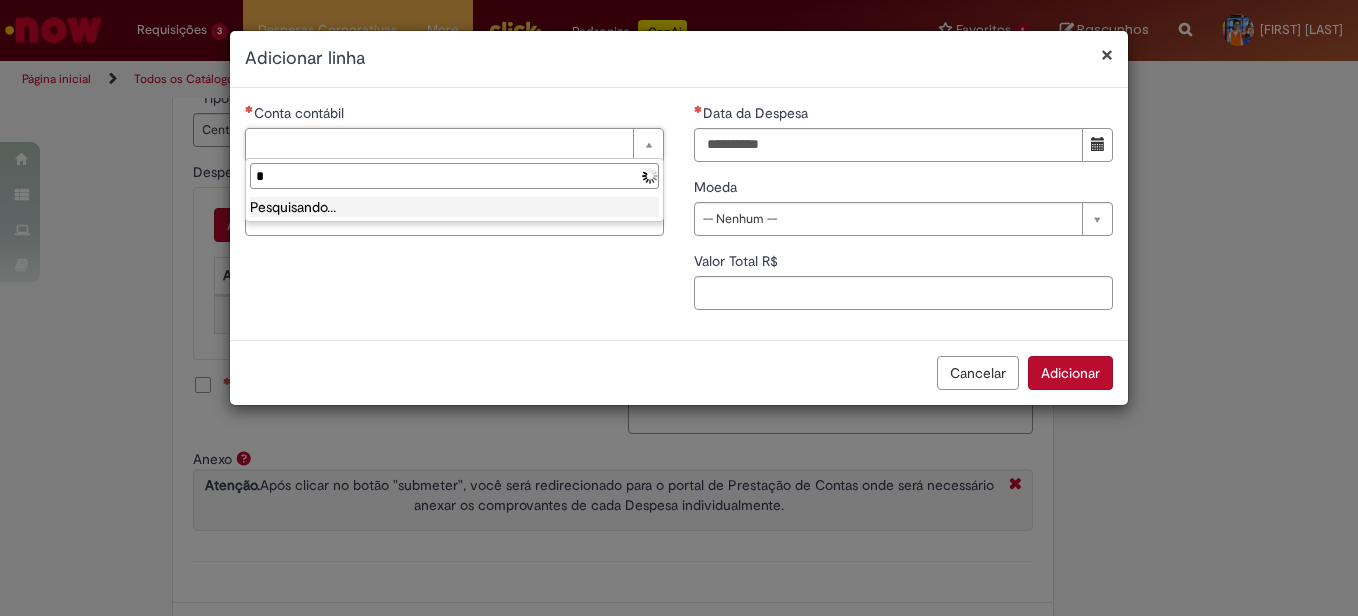 type 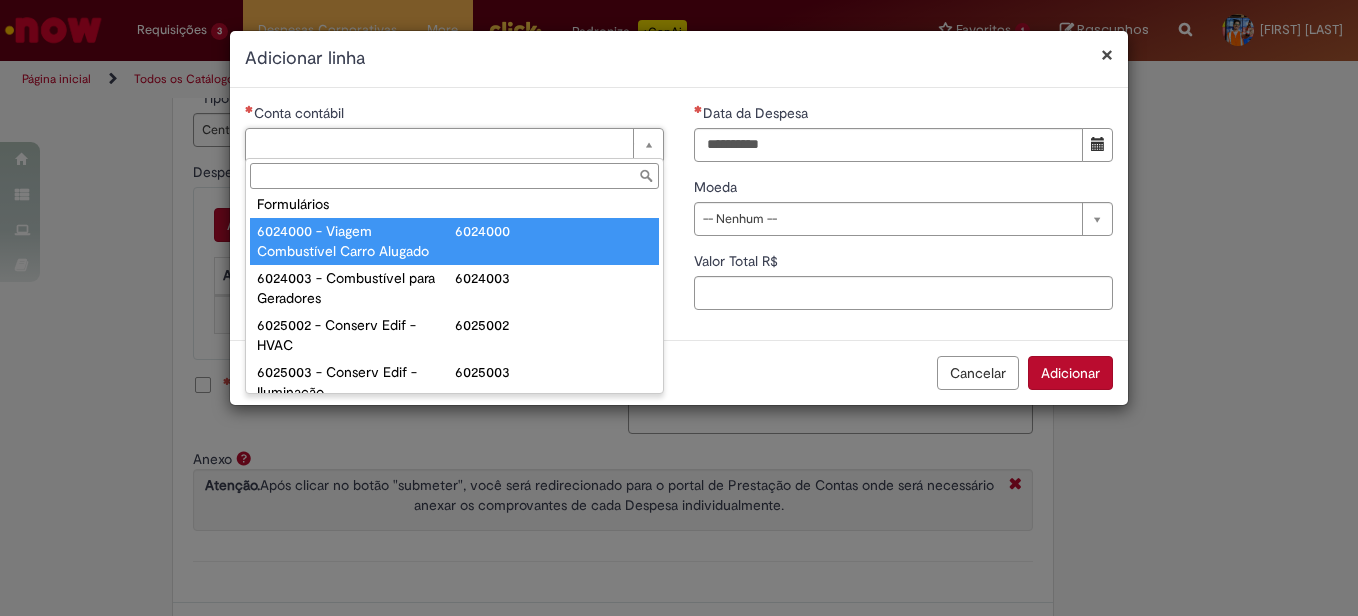 scroll, scrollTop: 0, scrollLeft: 0, axis: both 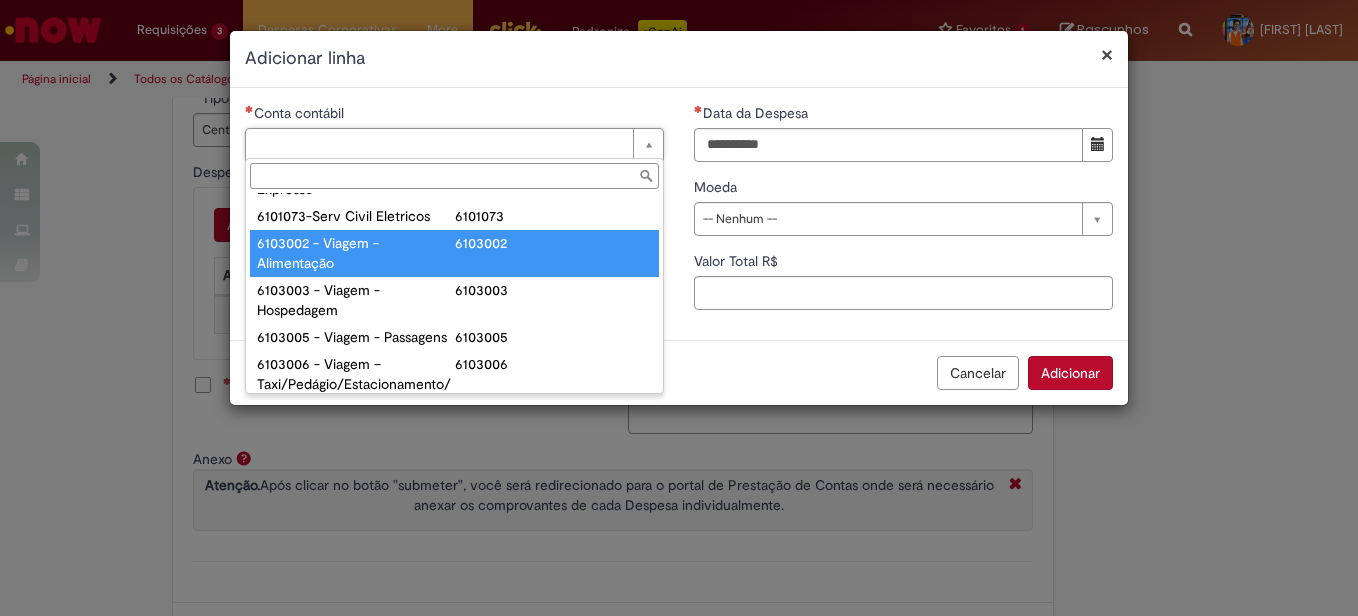 type on "**********" 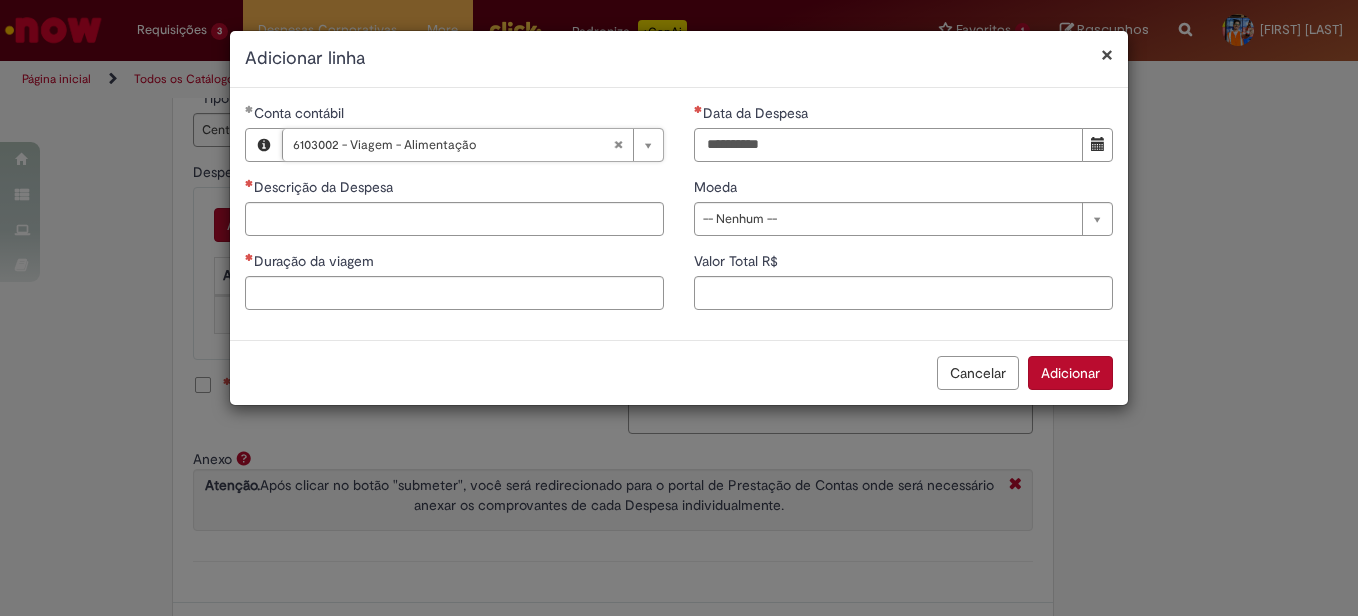 click on "Data da Despesa" at bounding box center (888, 145) 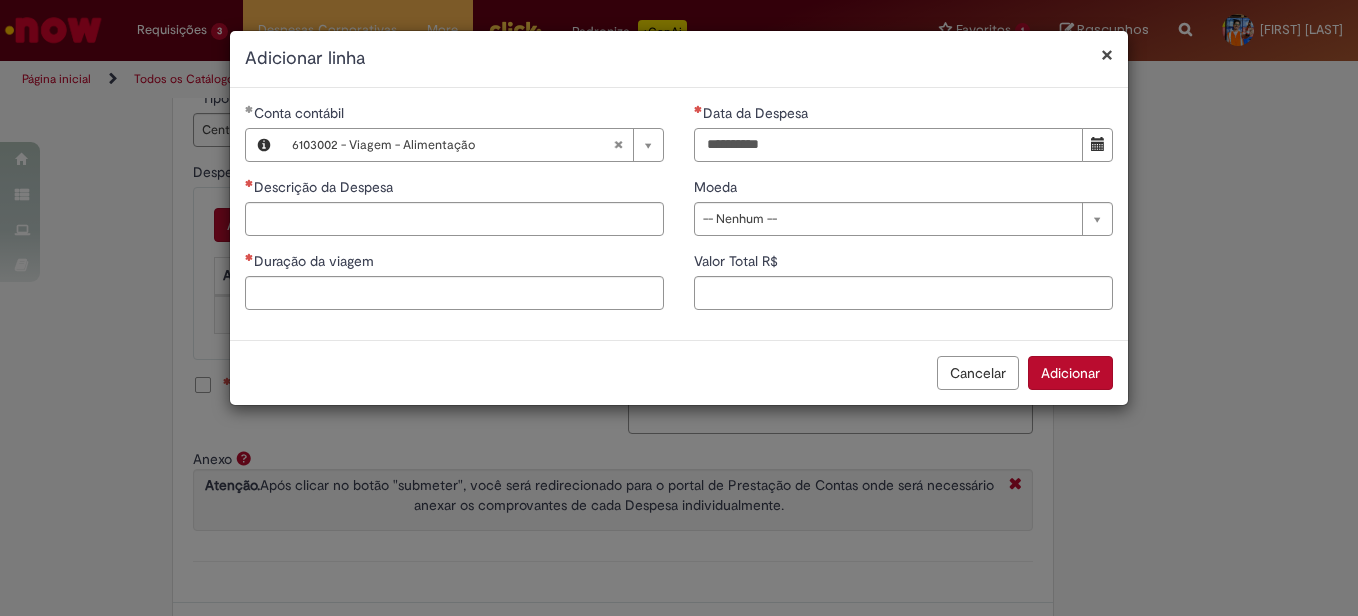 click on "Data da Despesa" at bounding box center (888, 145) 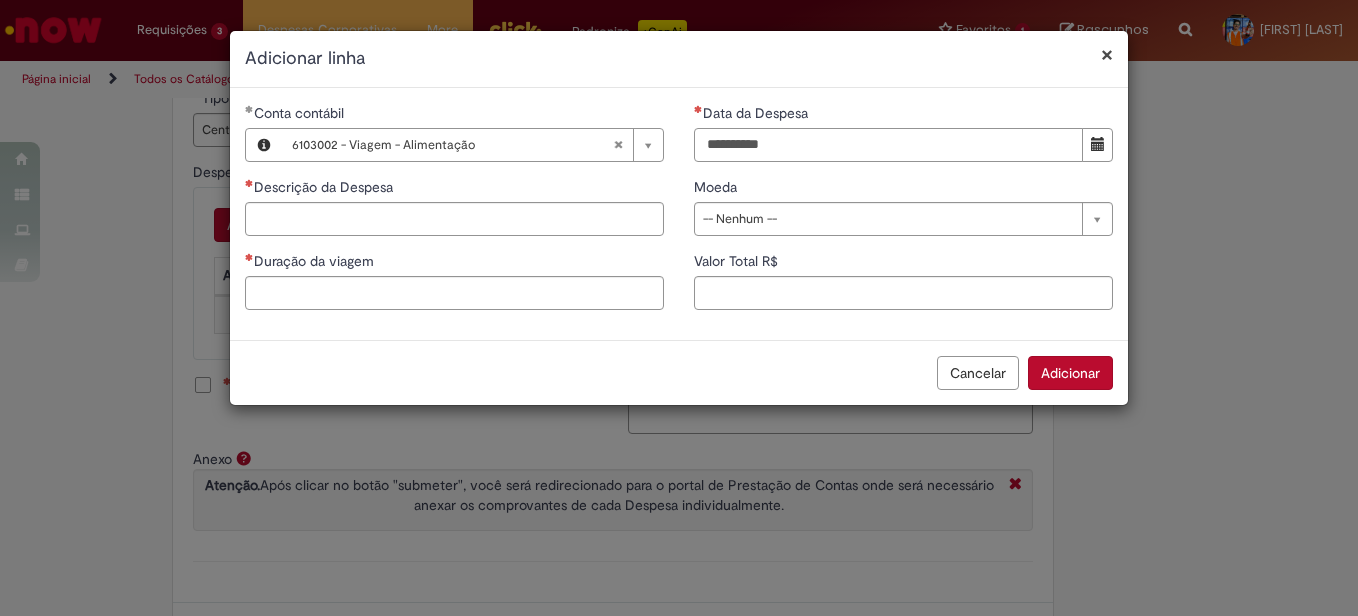 type on "**********" 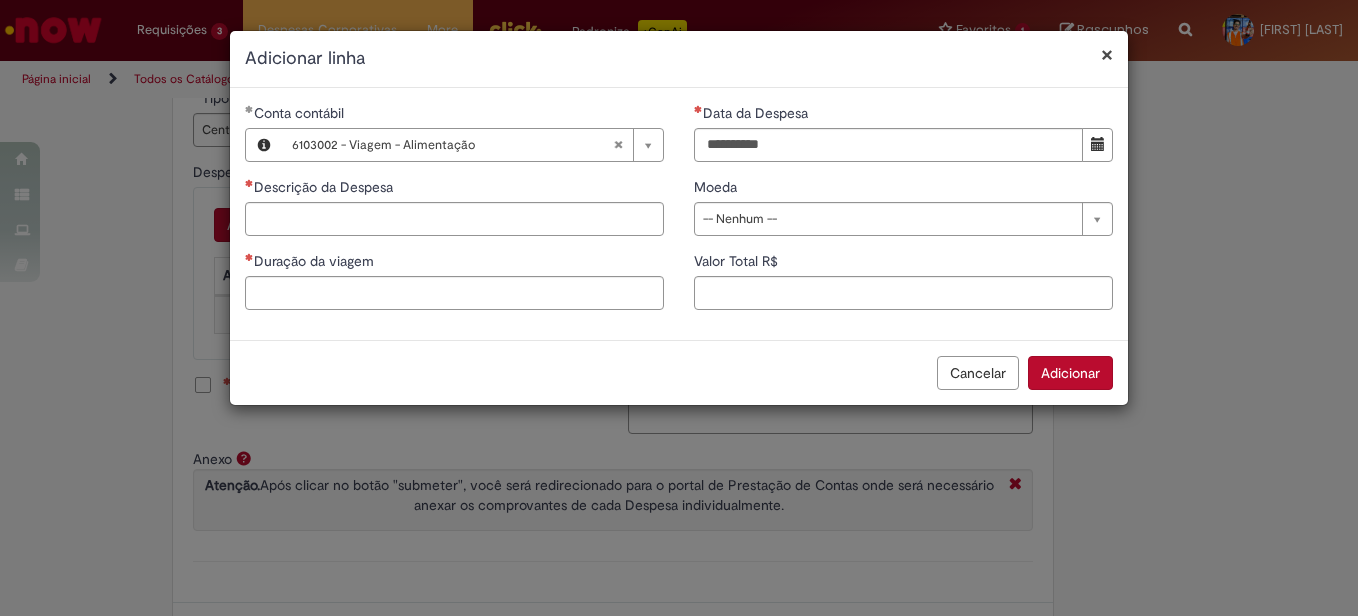 type 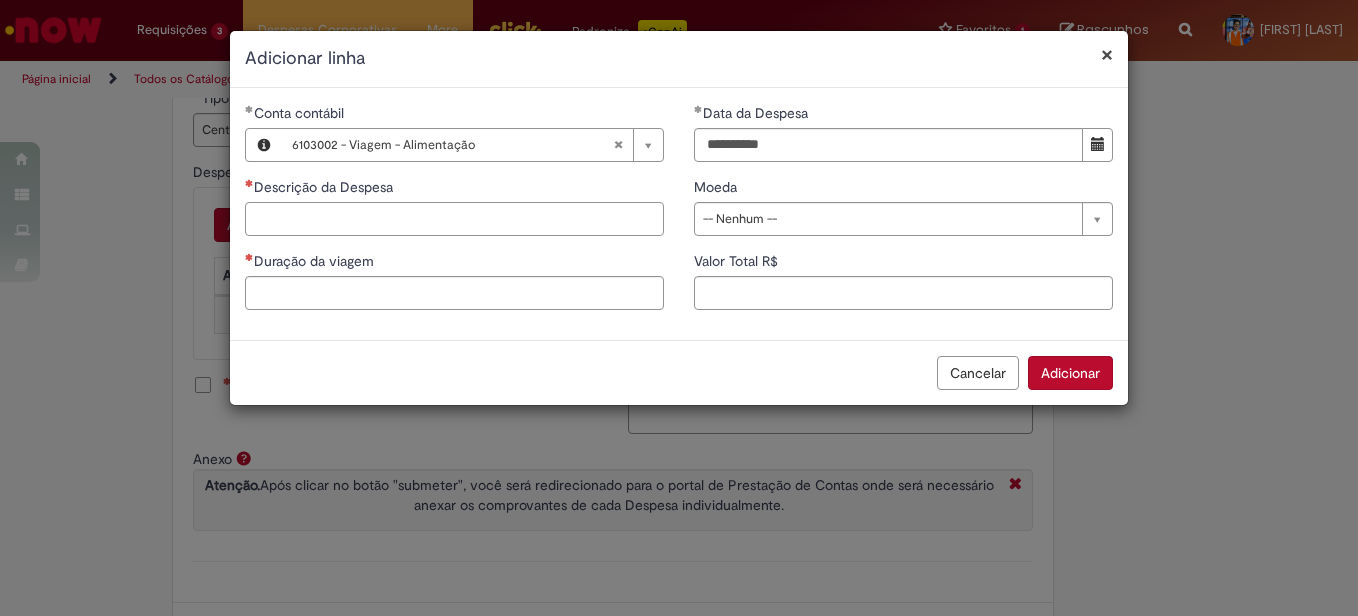 click on "Descrição da Despesa" at bounding box center (454, 219) 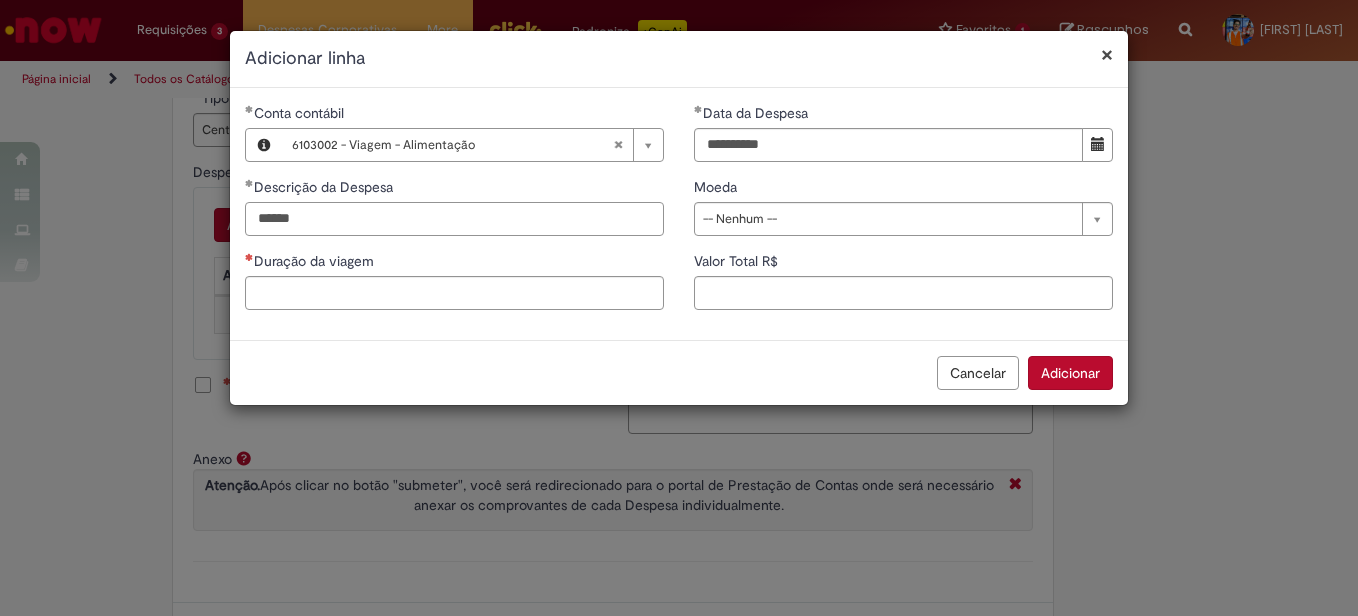 type on "*****" 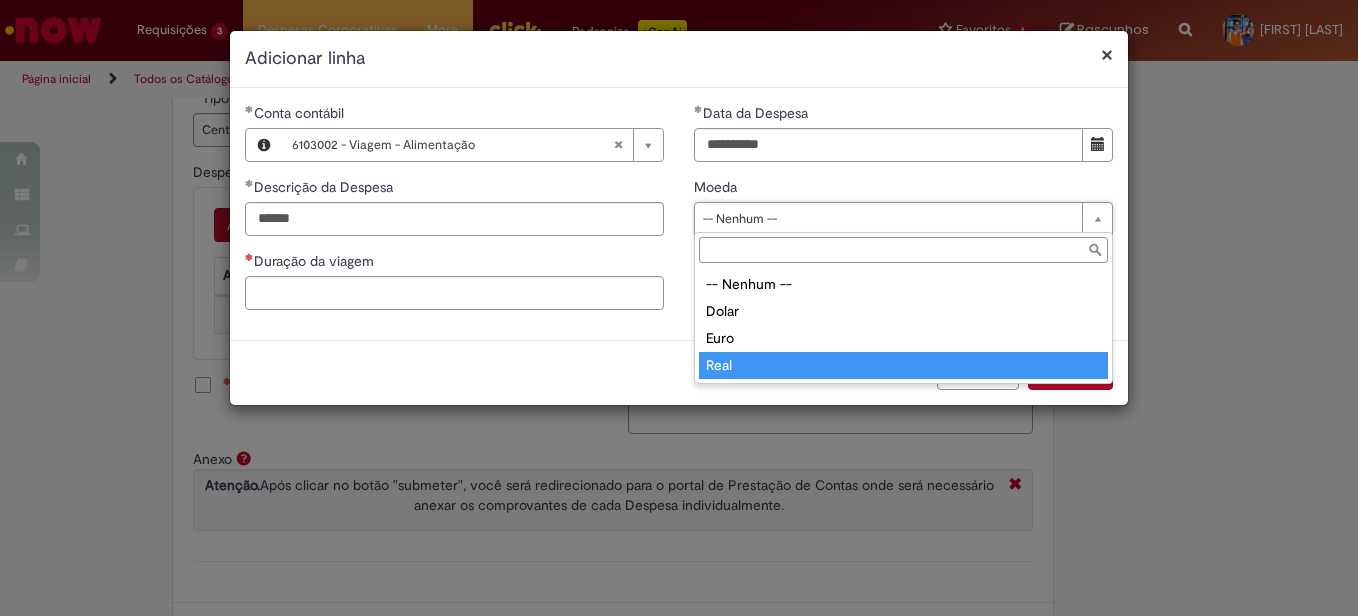 type on "****" 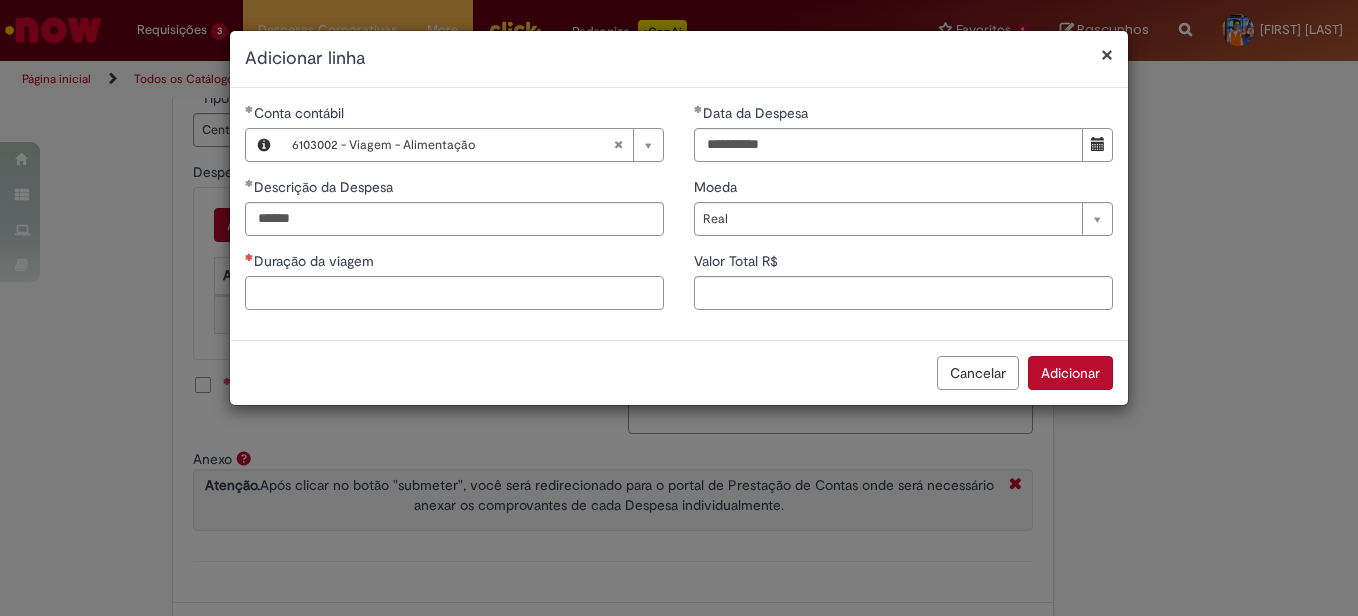 click on "Duração da viagem" at bounding box center (454, 293) 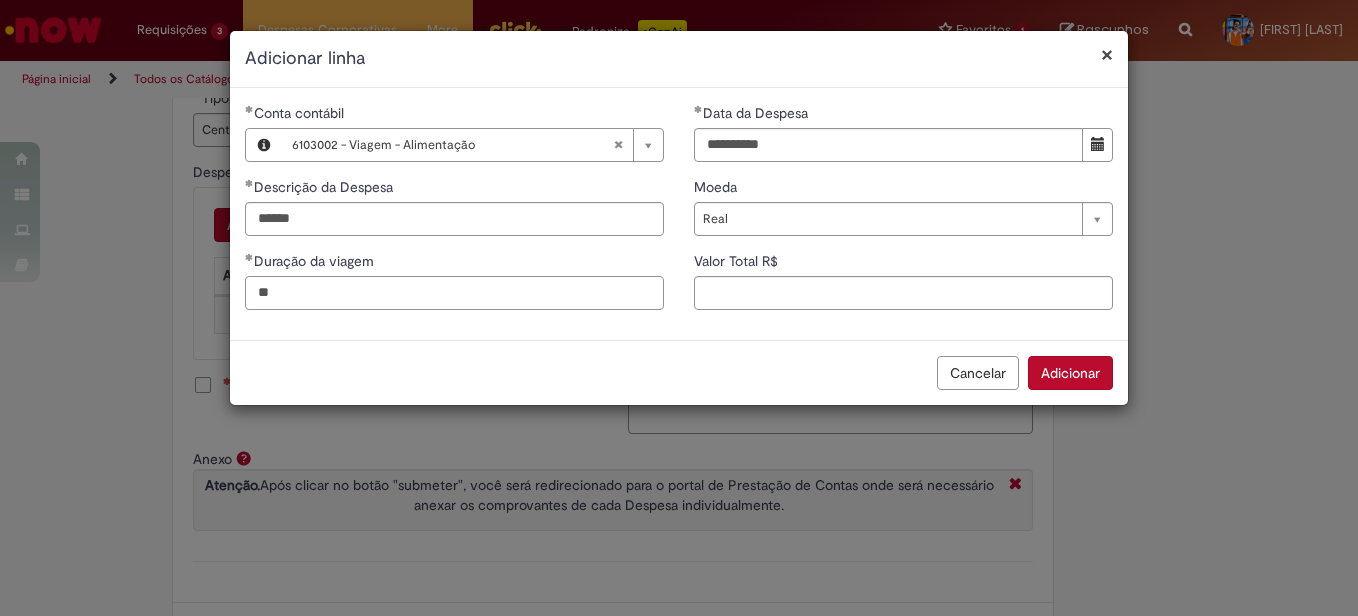 type on "*" 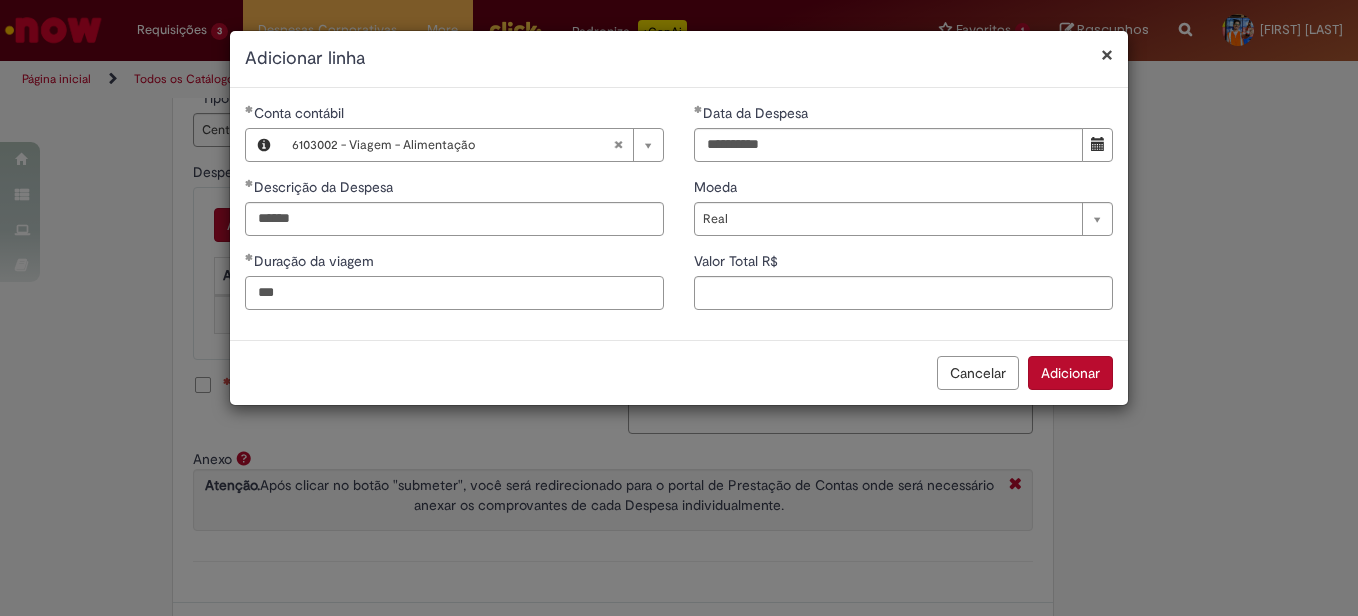type on "***" 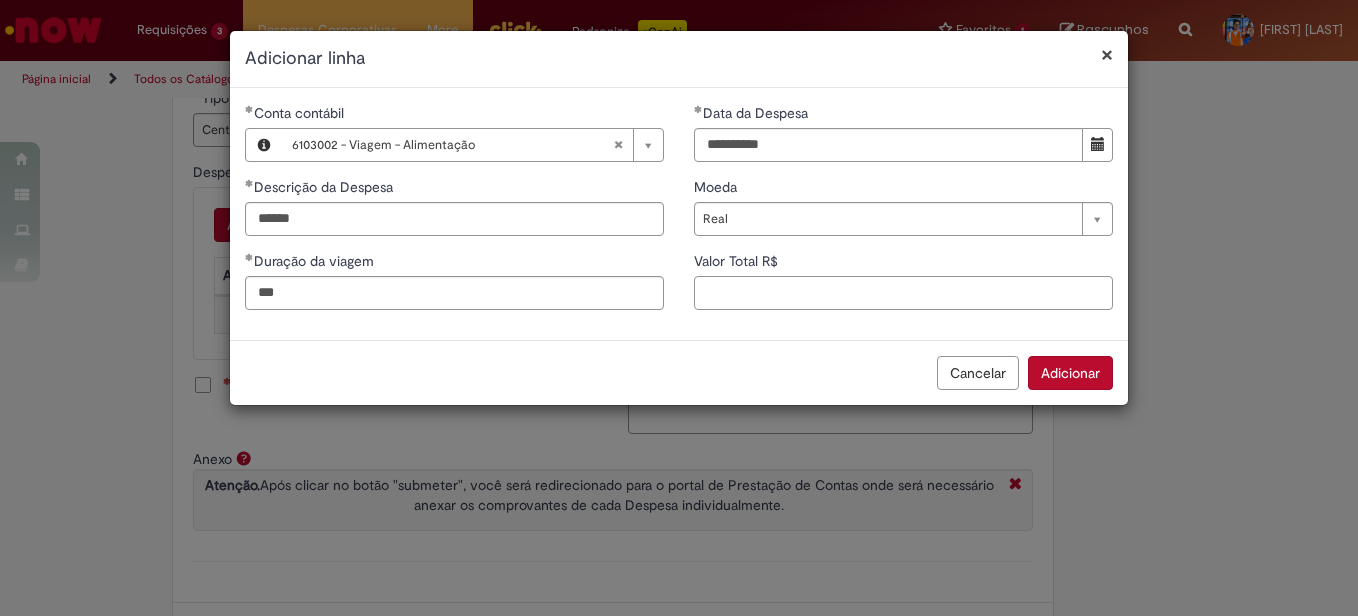 click on "Valor Total R$" at bounding box center (903, 293) 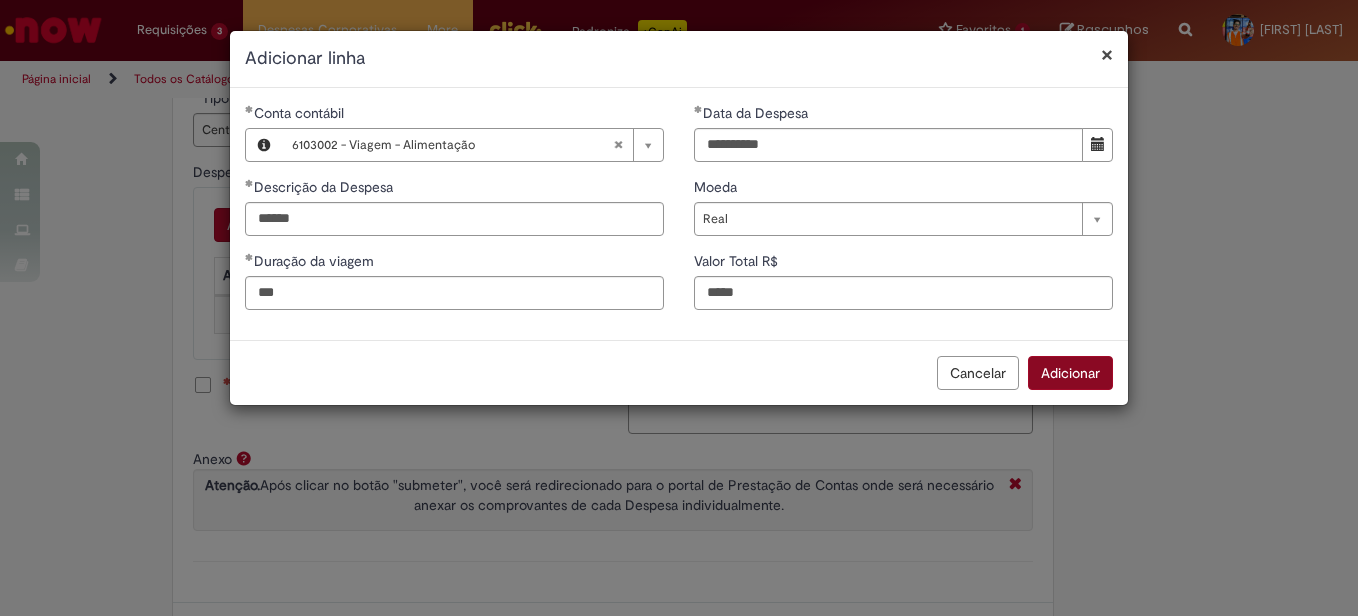type on "*****" 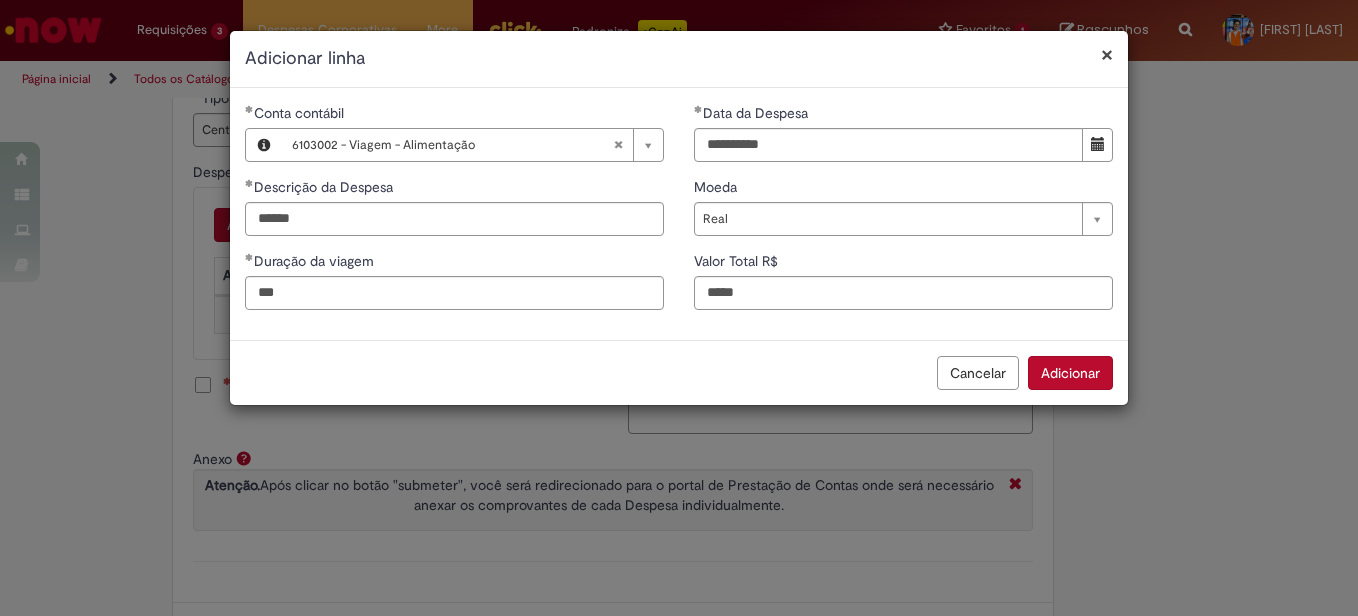 click on "Adicionar" at bounding box center [1070, 373] 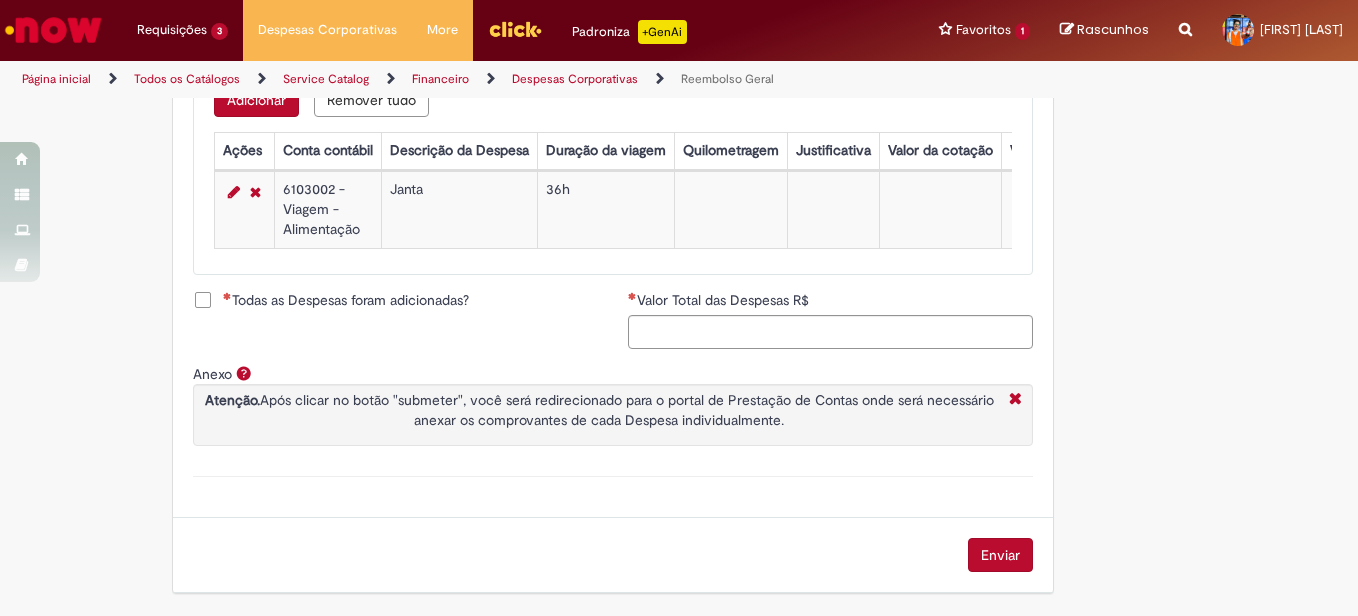 scroll, scrollTop: 720, scrollLeft: 0, axis: vertical 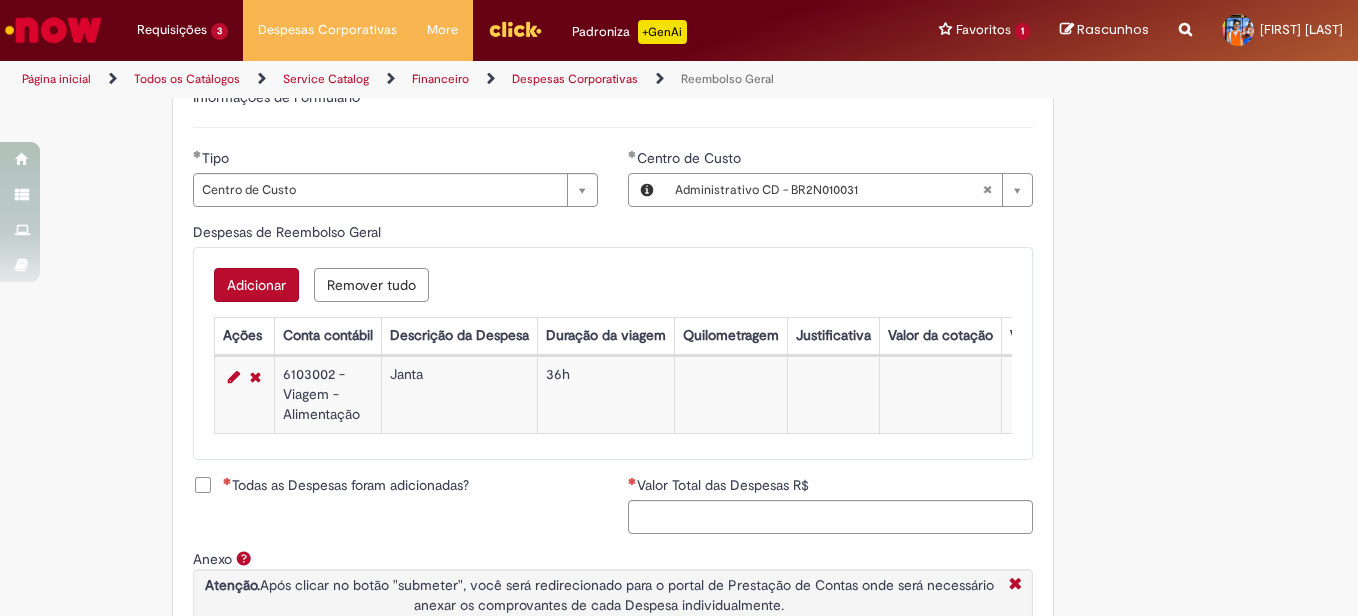 click on "Todas as Despesas foram adicionadas?" at bounding box center (346, 485) 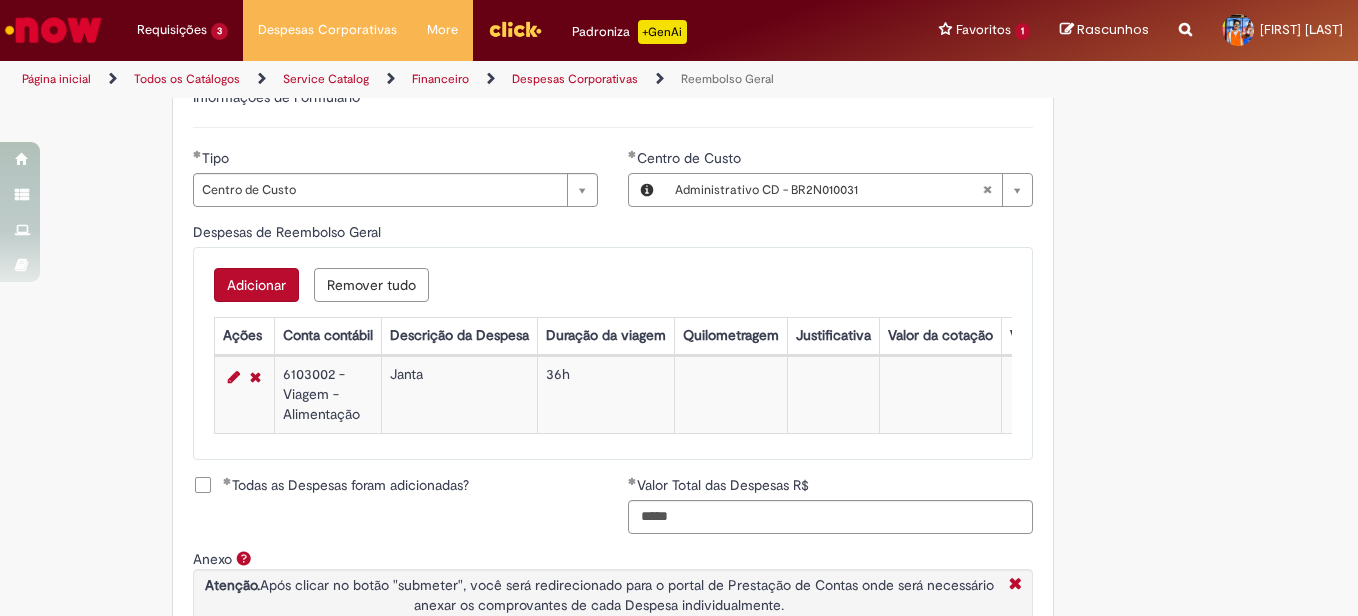 scroll, scrollTop: 920, scrollLeft: 0, axis: vertical 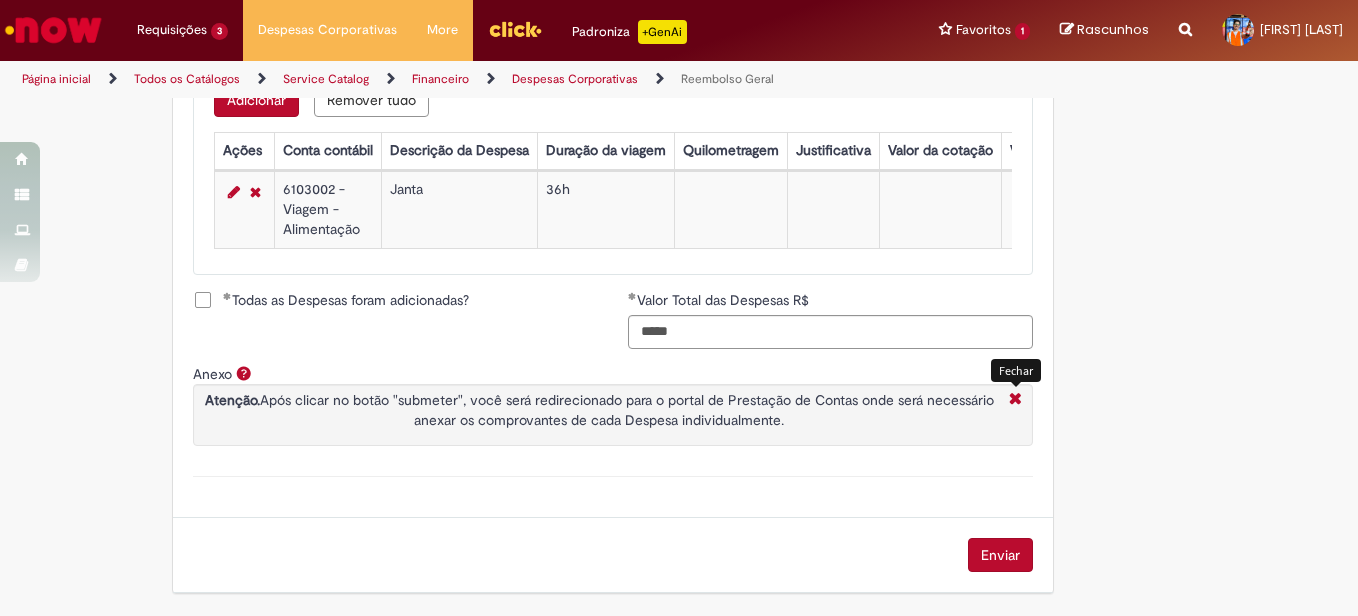 click at bounding box center [1015, 400] 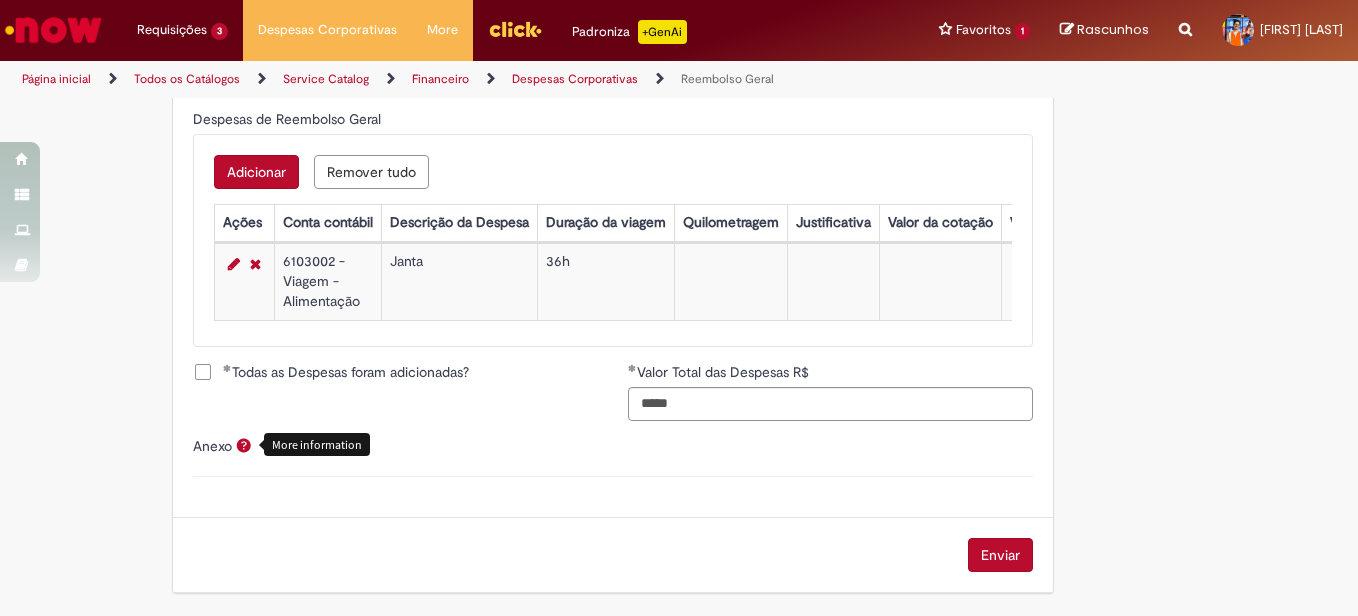 click on "Anexo More information" at bounding box center [613, 466] 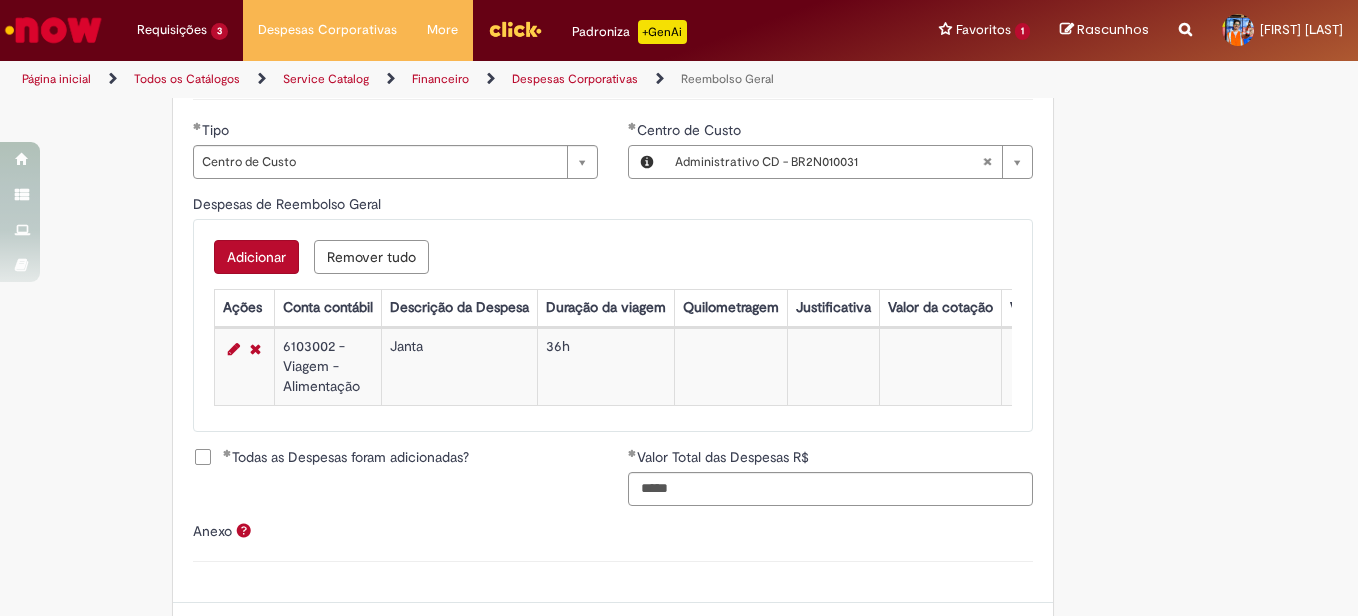 scroll, scrollTop: 848, scrollLeft: 0, axis: vertical 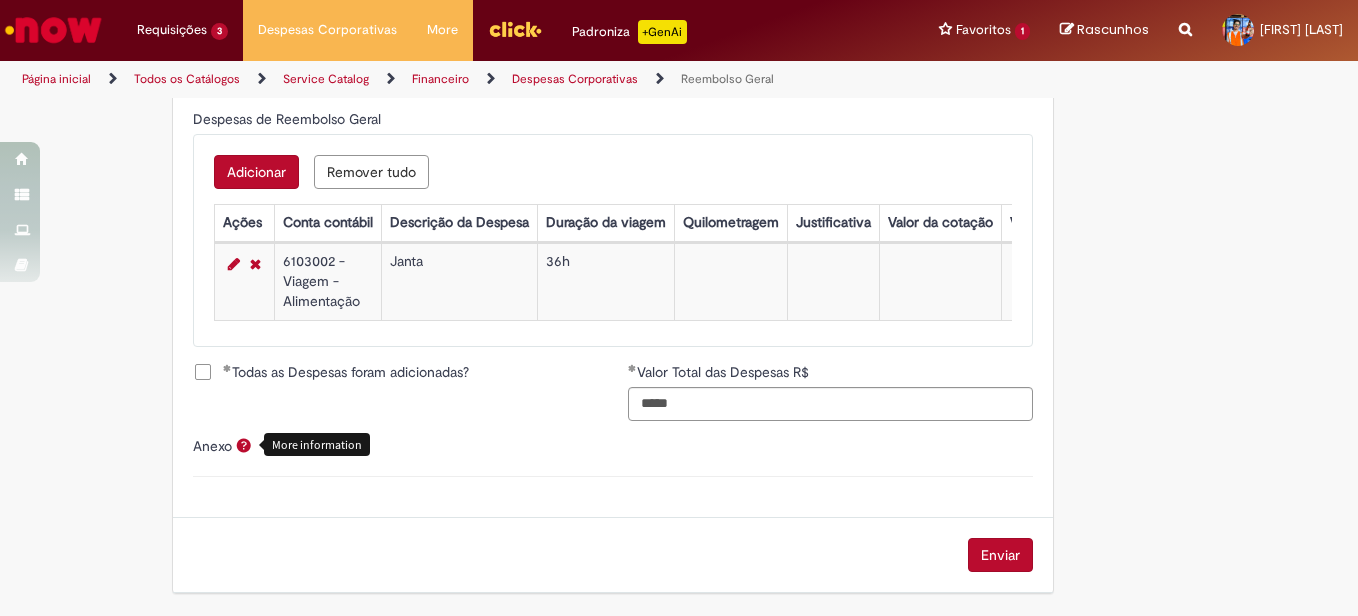 click at bounding box center [244, 445] 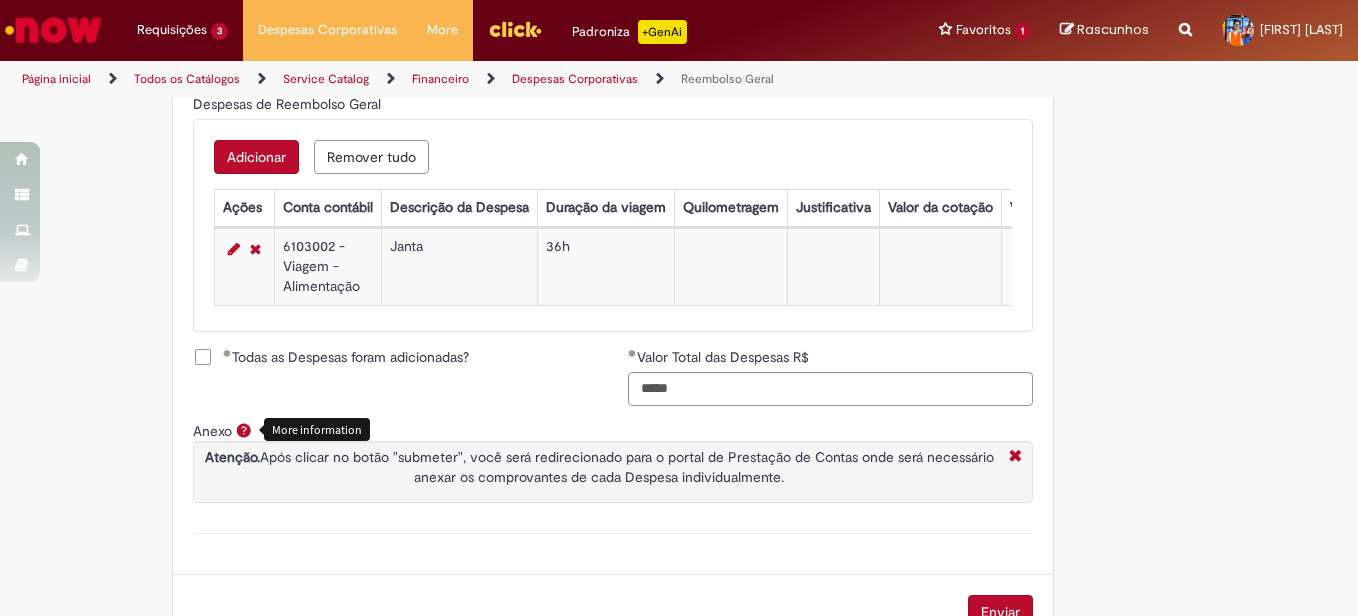 scroll, scrollTop: 920, scrollLeft: 0, axis: vertical 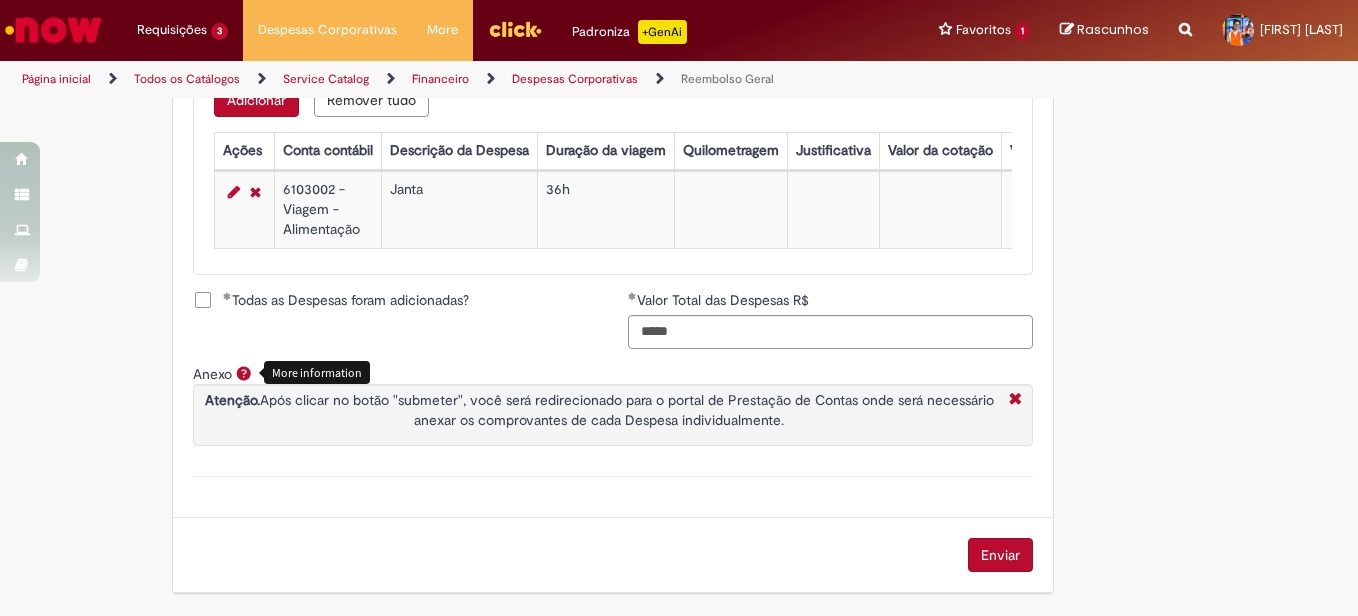click at bounding box center (244, 373) 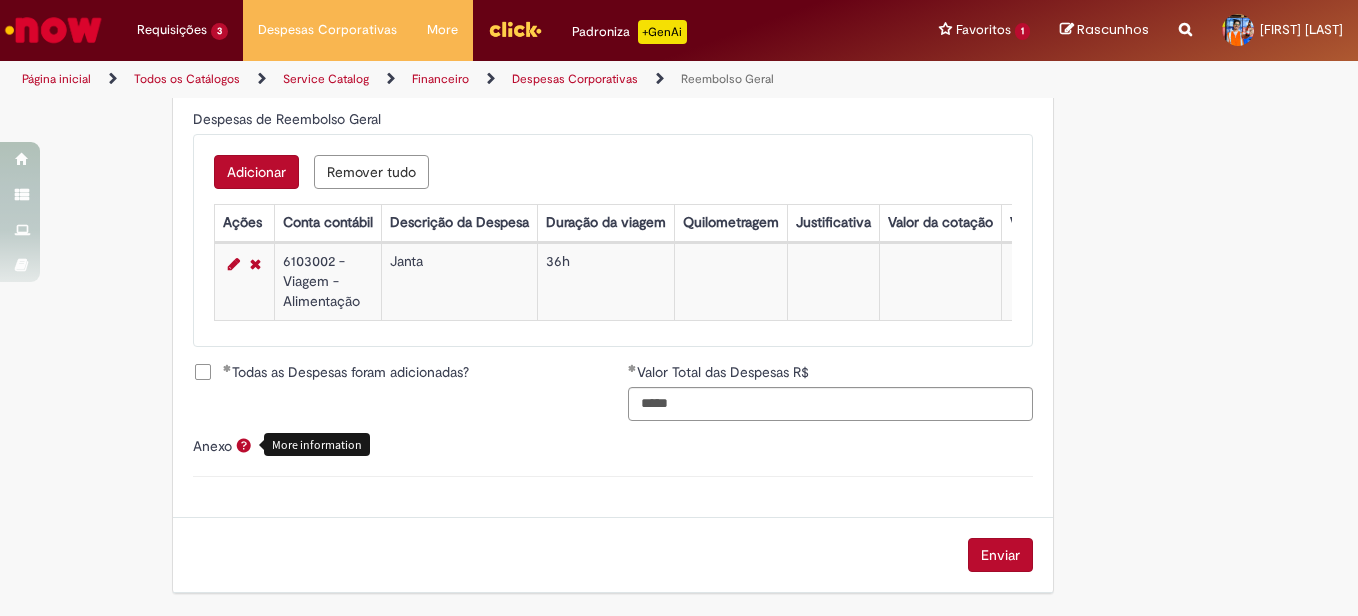 click on "Anexo More information" at bounding box center (613, 456) 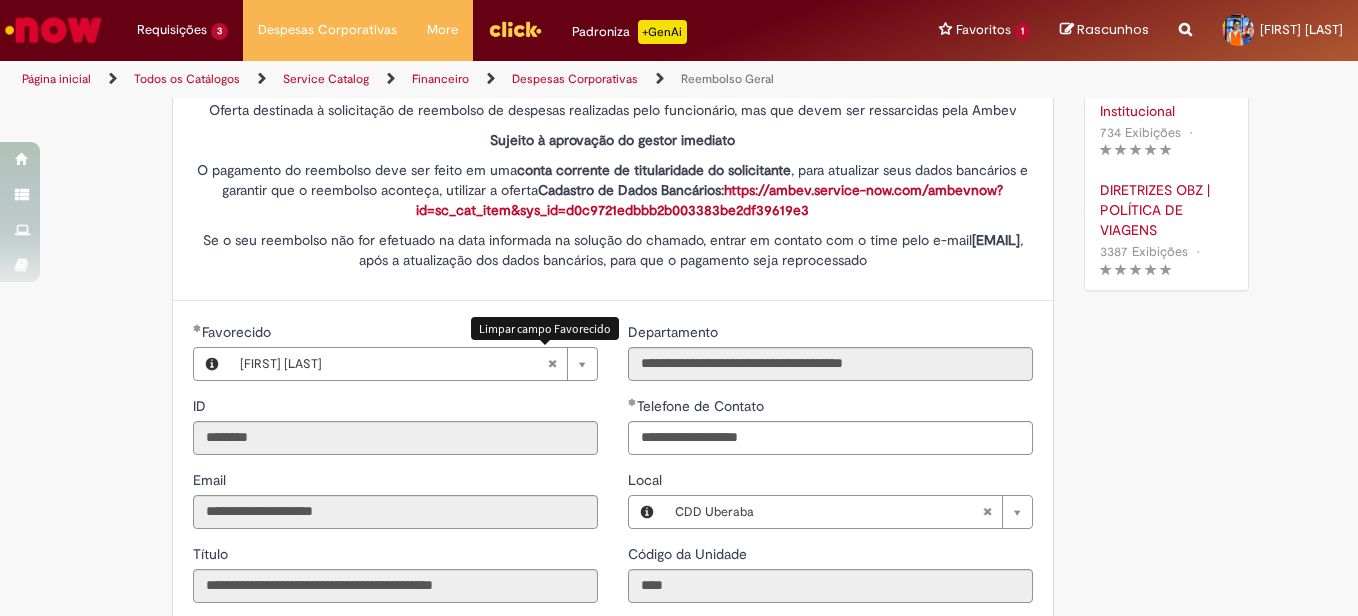 scroll, scrollTop: 0, scrollLeft: 0, axis: both 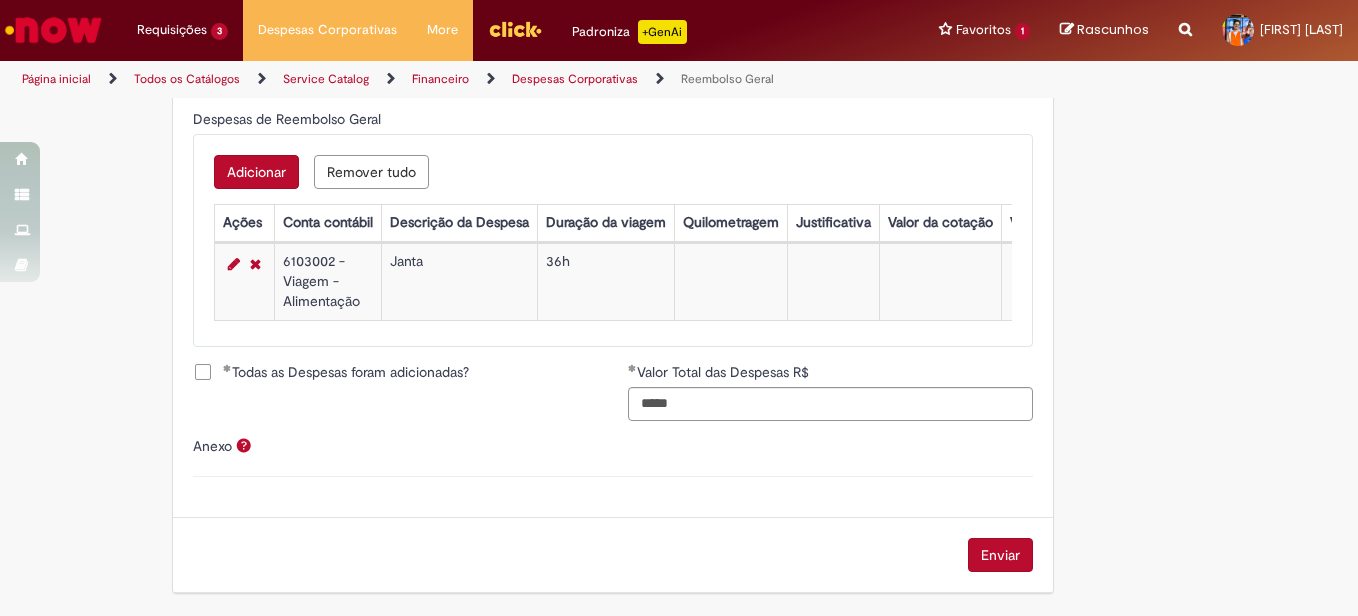 click on "Enviar" at bounding box center (1000, 555) 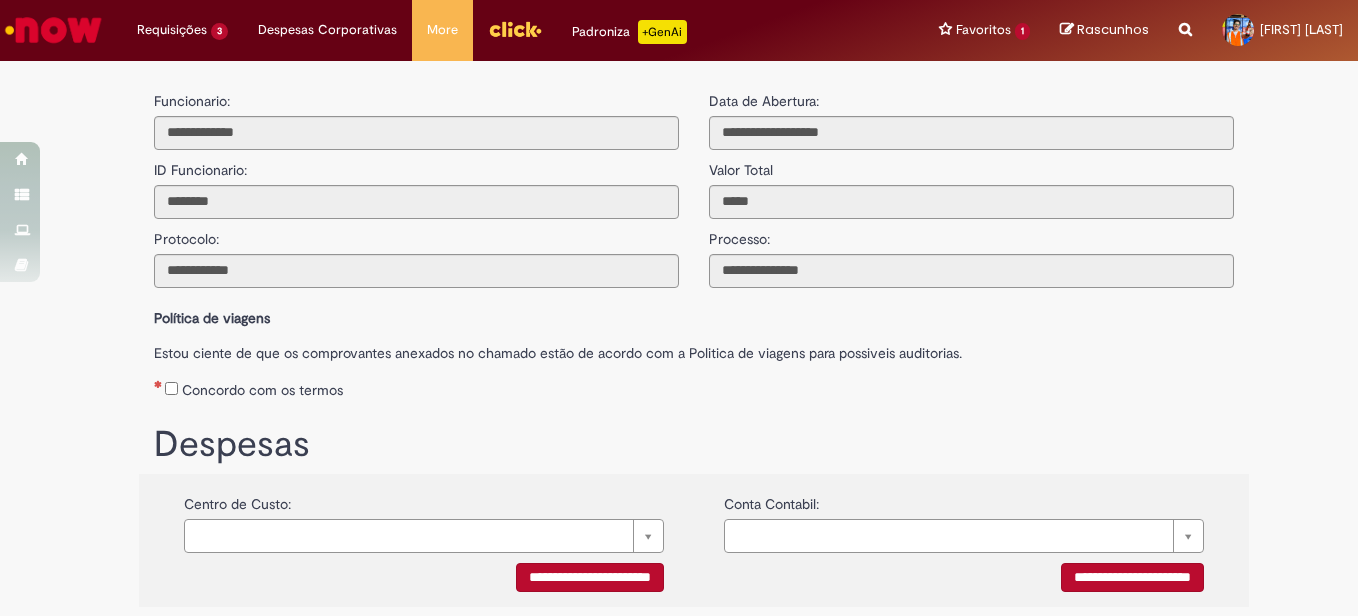 scroll, scrollTop: 0, scrollLeft: 0, axis: both 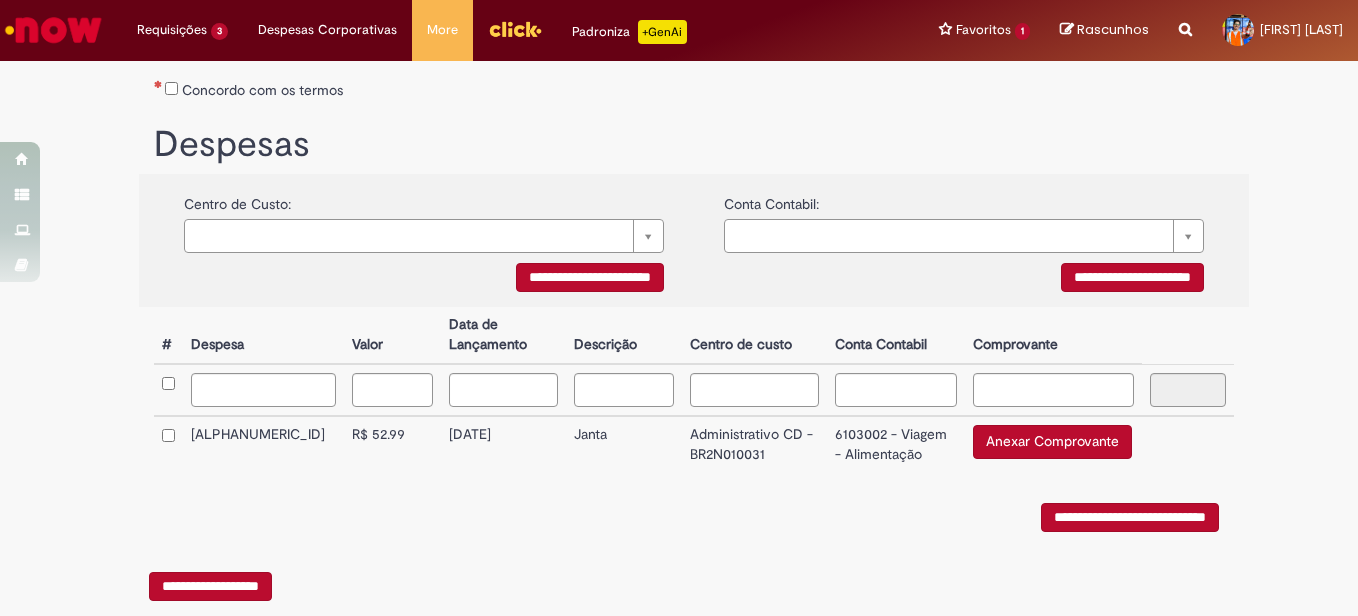 click on "Anexar Comprovante" at bounding box center [1052, 442] 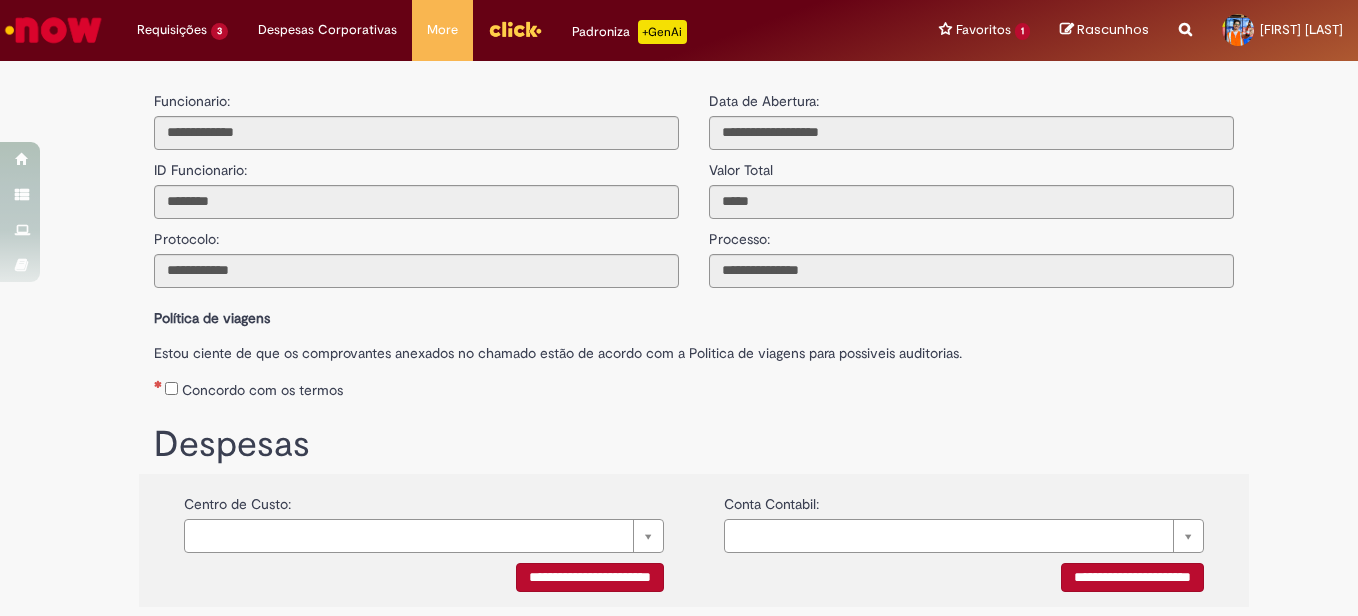 scroll, scrollTop: 368, scrollLeft: 0, axis: vertical 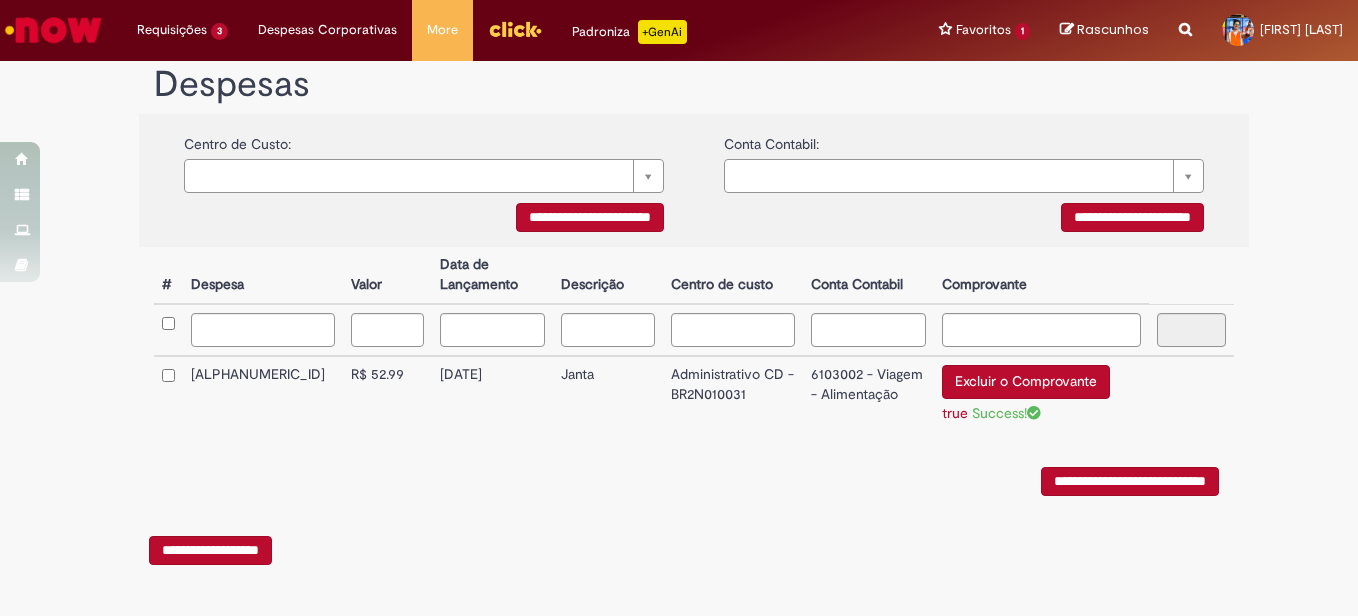 click on "**********" at bounding box center (590, 217) 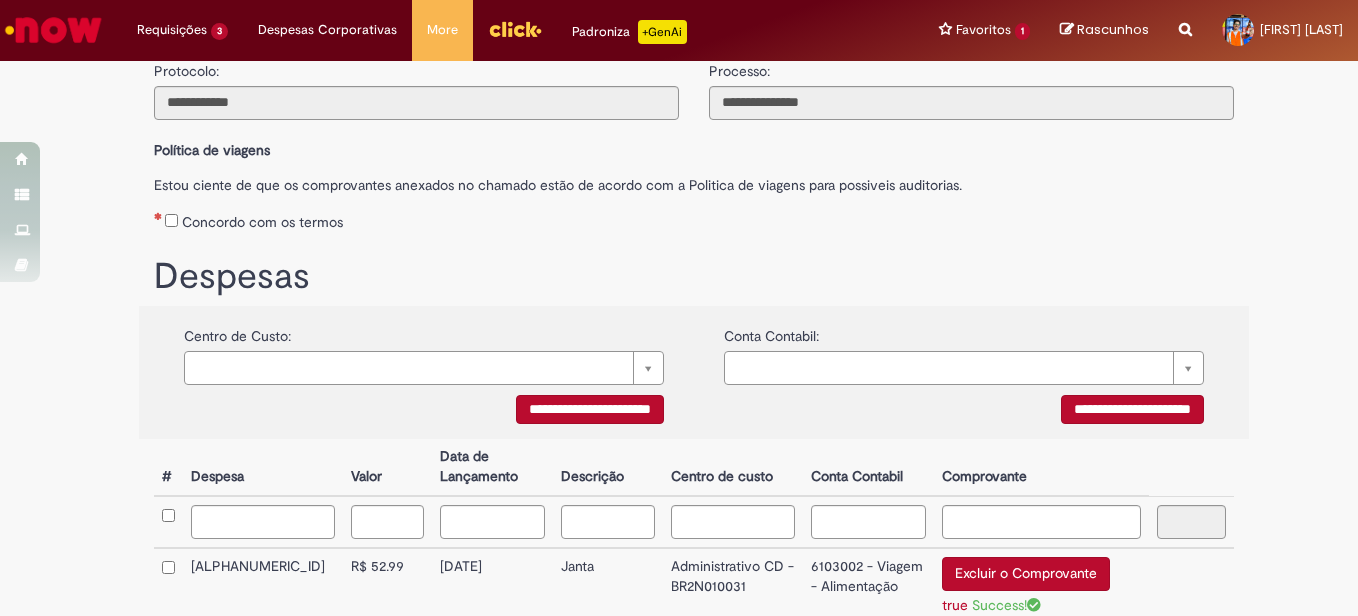 click on "**********" at bounding box center [590, 409] 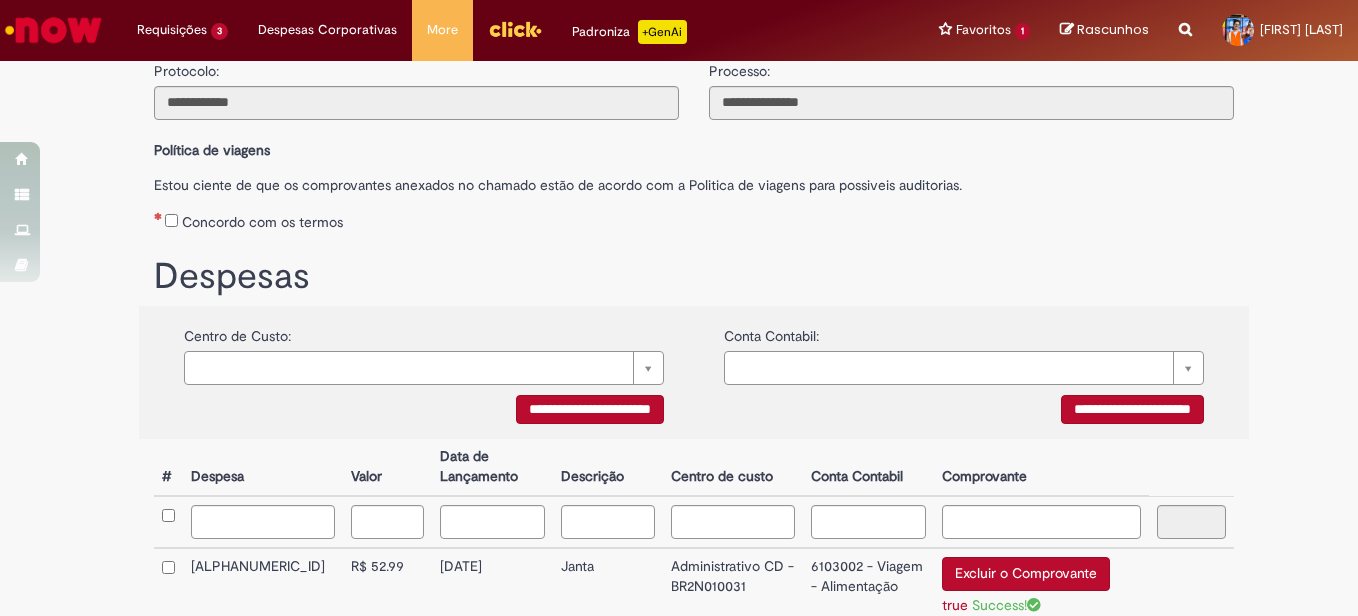 click on "**********" at bounding box center [1132, 409] 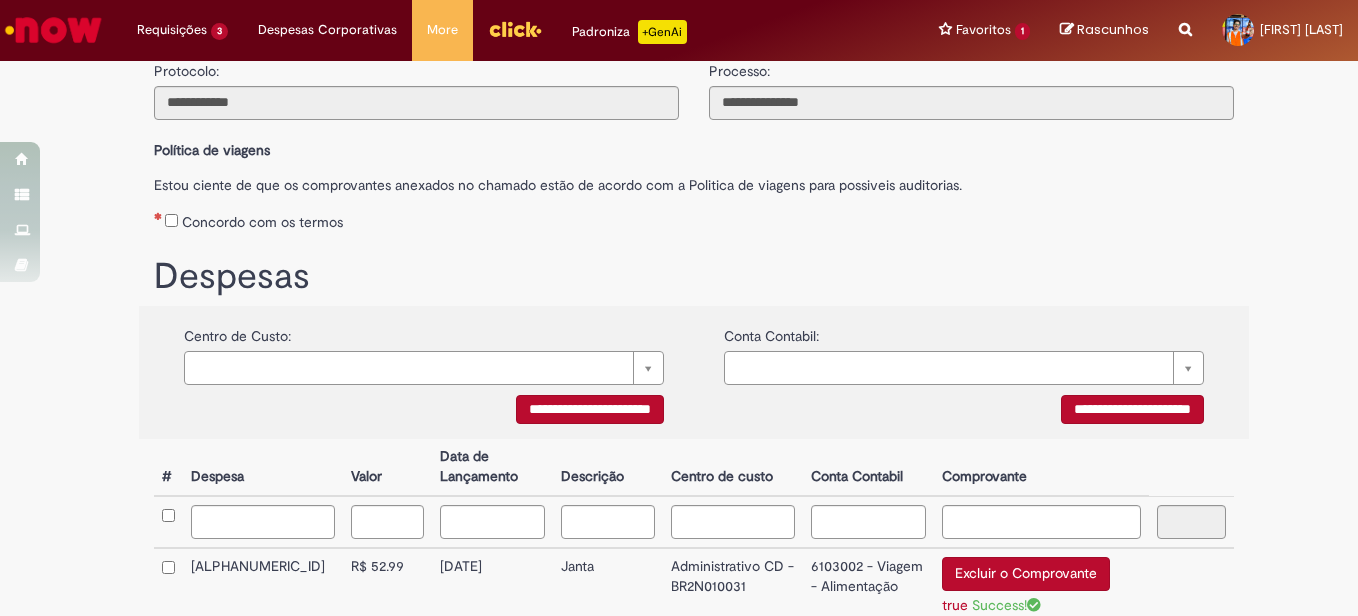 click on "Despesas" at bounding box center [694, 272] 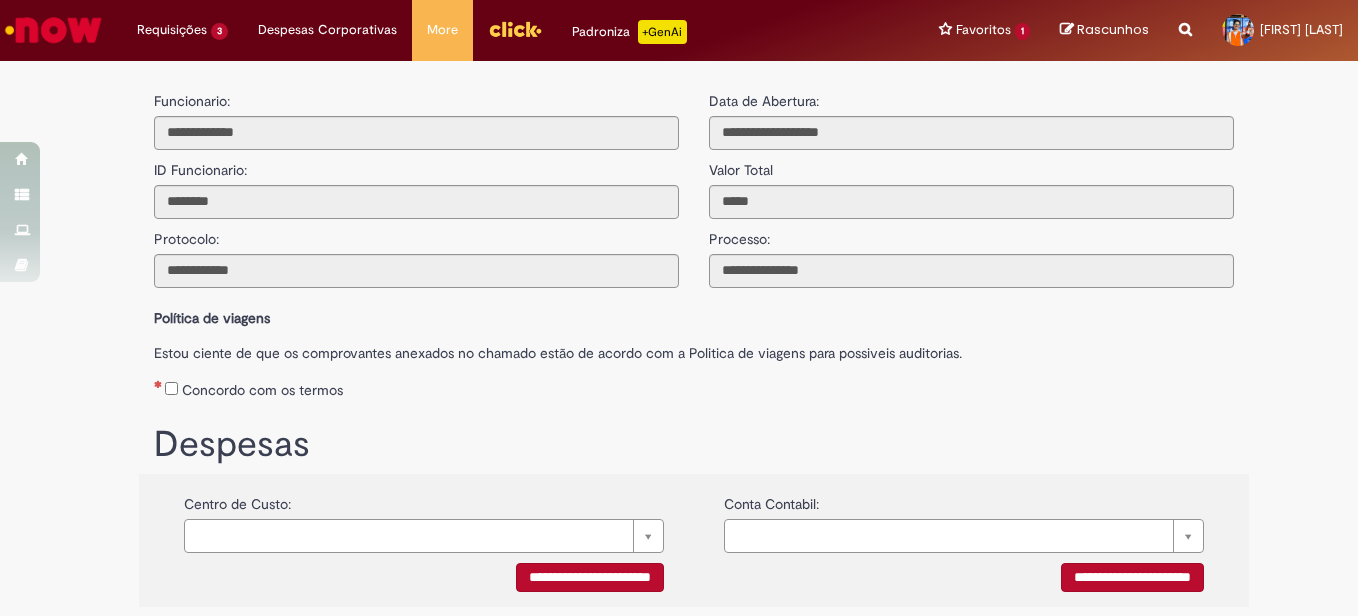 scroll, scrollTop: 368, scrollLeft: 0, axis: vertical 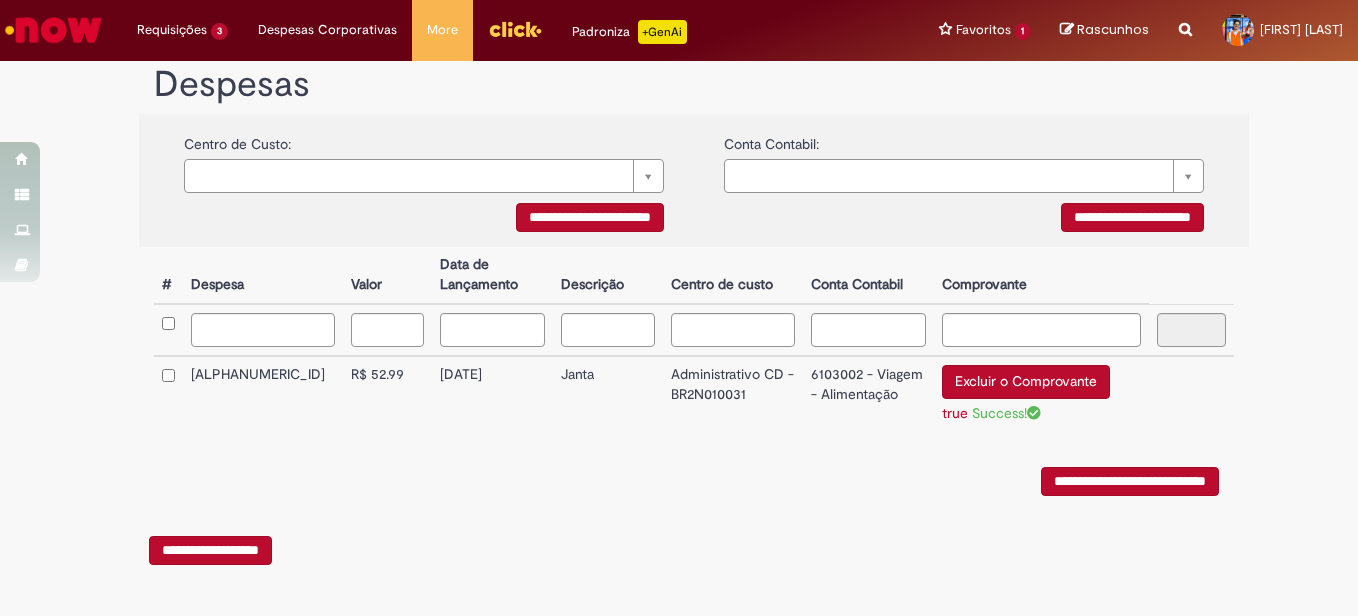 click on "**********" at bounding box center [590, 217] 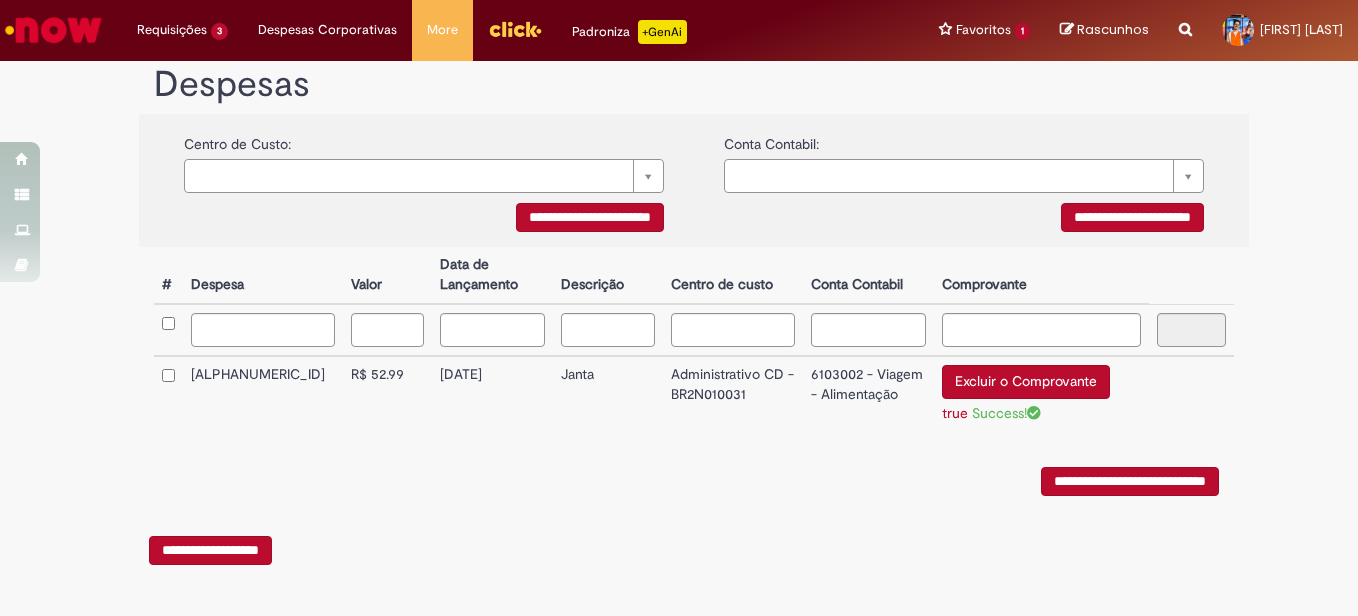 click on "**********" at bounding box center [424, 220] 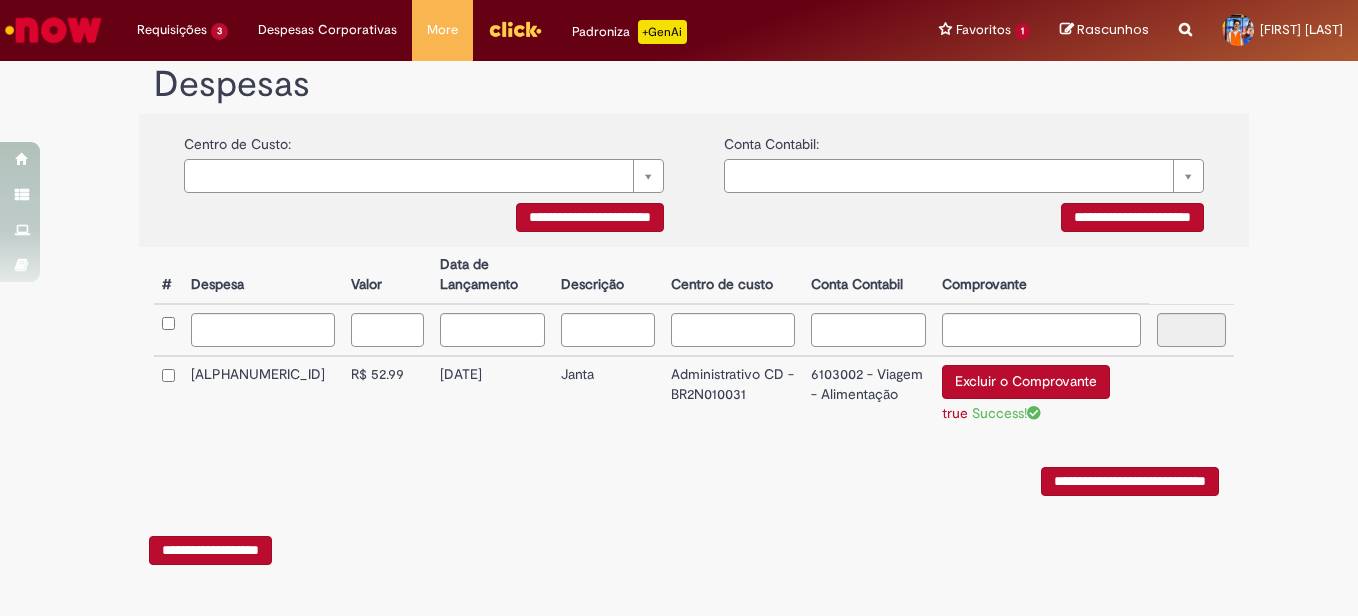 click on "**********" at bounding box center (590, 217) 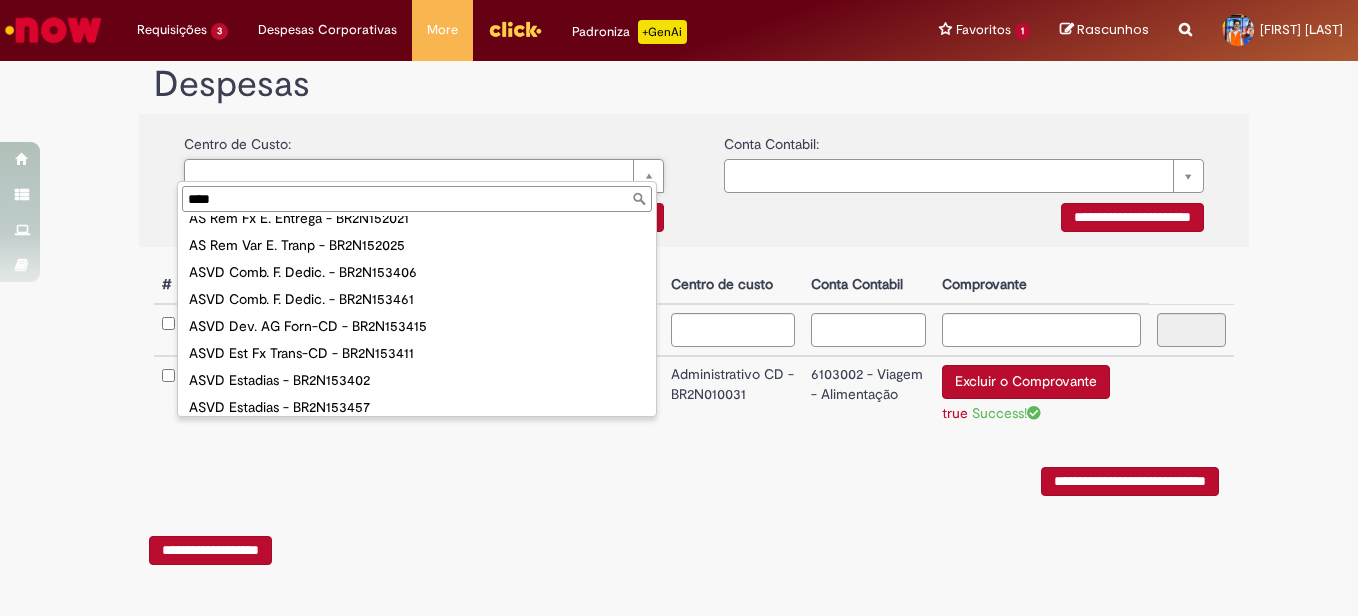 scroll, scrollTop: 0, scrollLeft: 0, axis: both 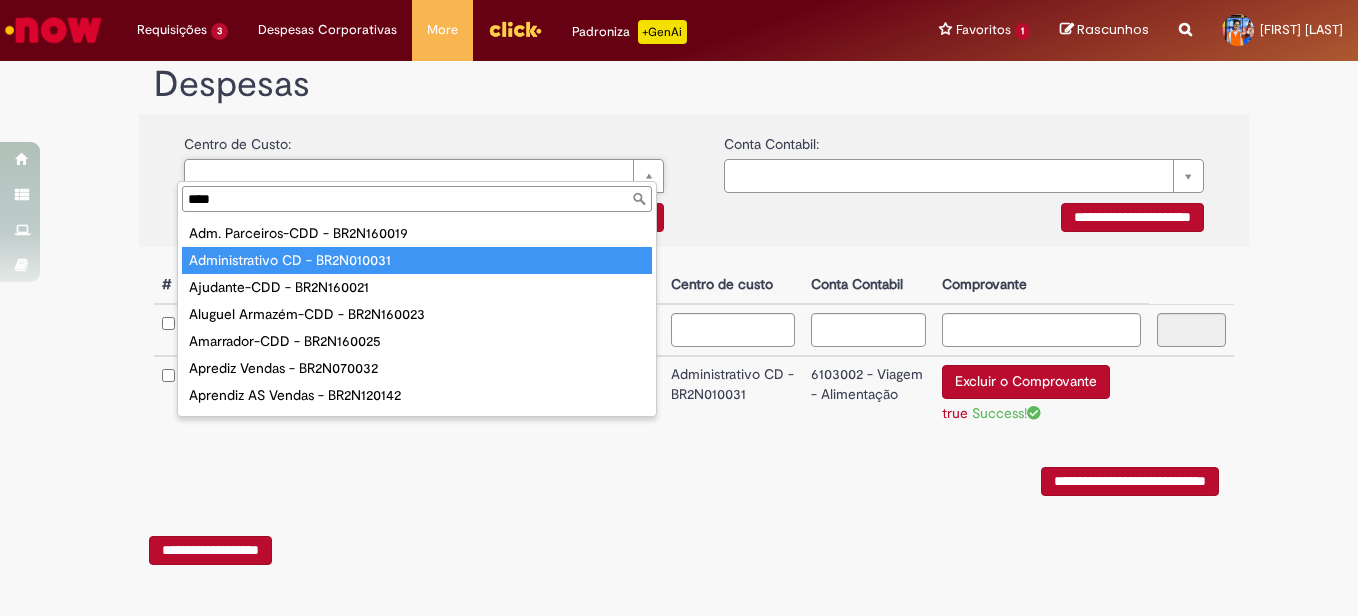 type on "****" 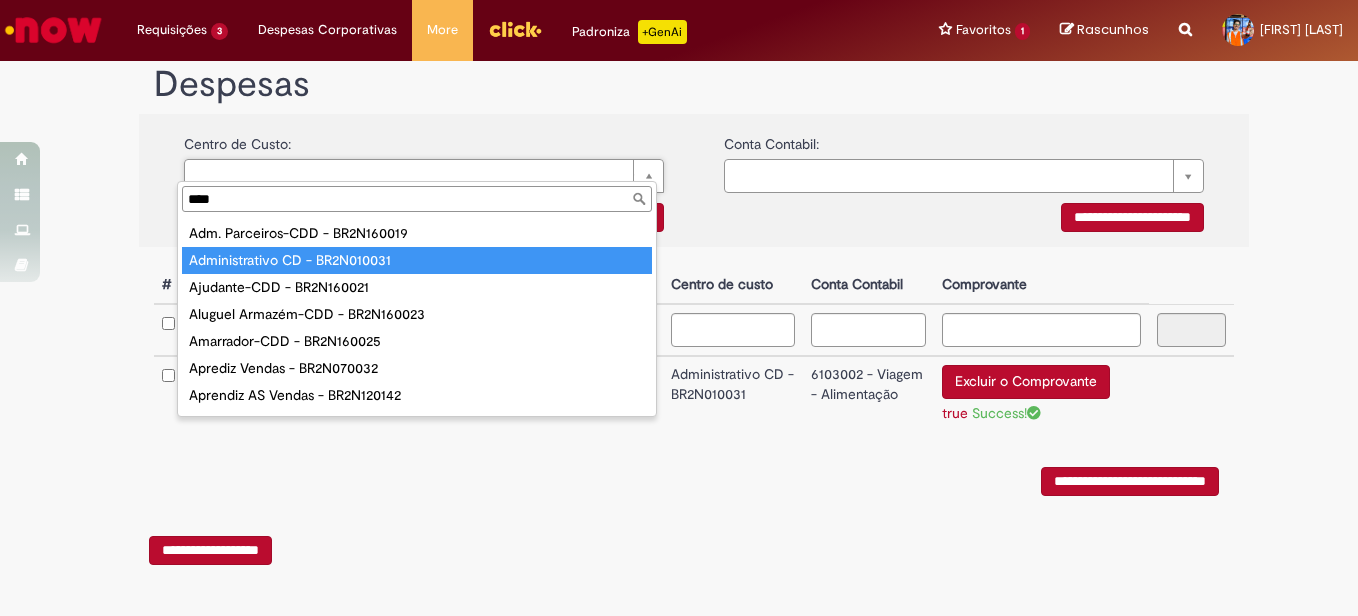 type on "**********" 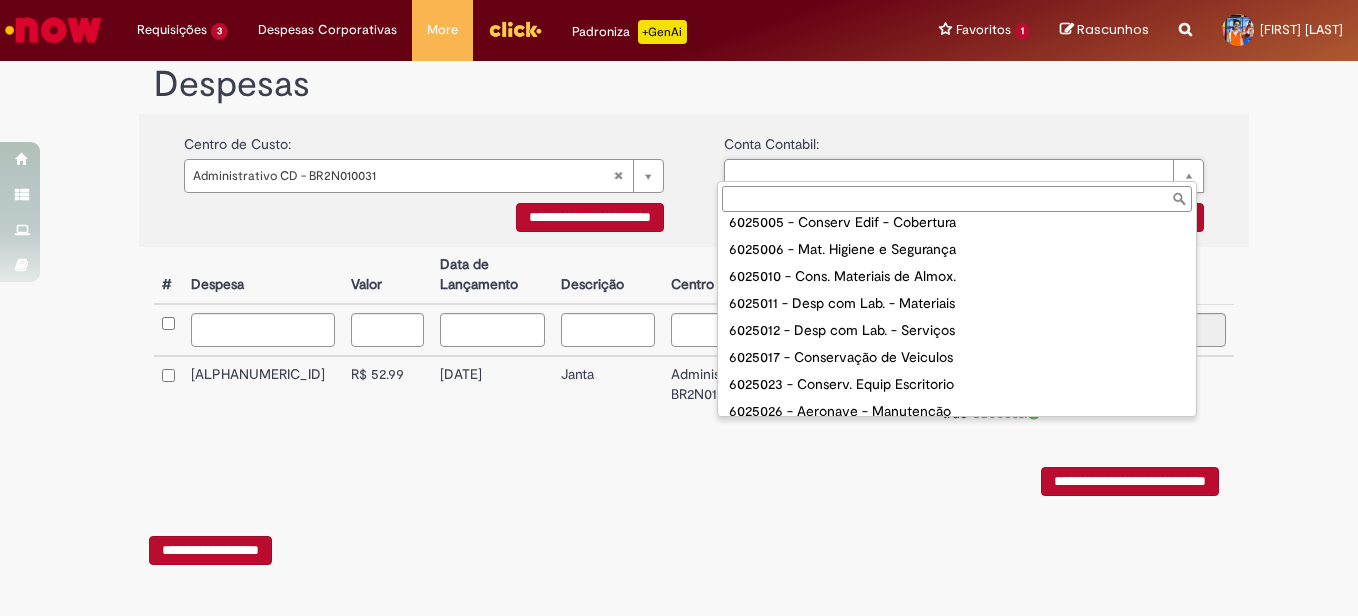 scroll, scrollTop: 400, scrollLeft: 0, axis: vertical 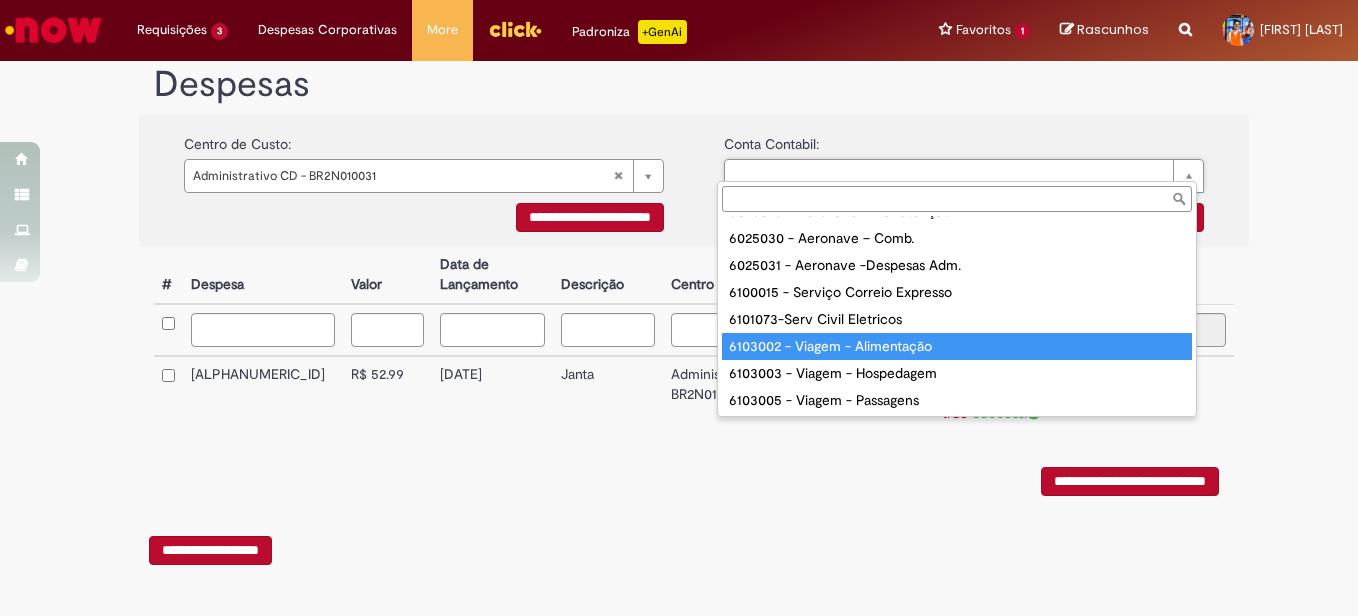 type on "**********" 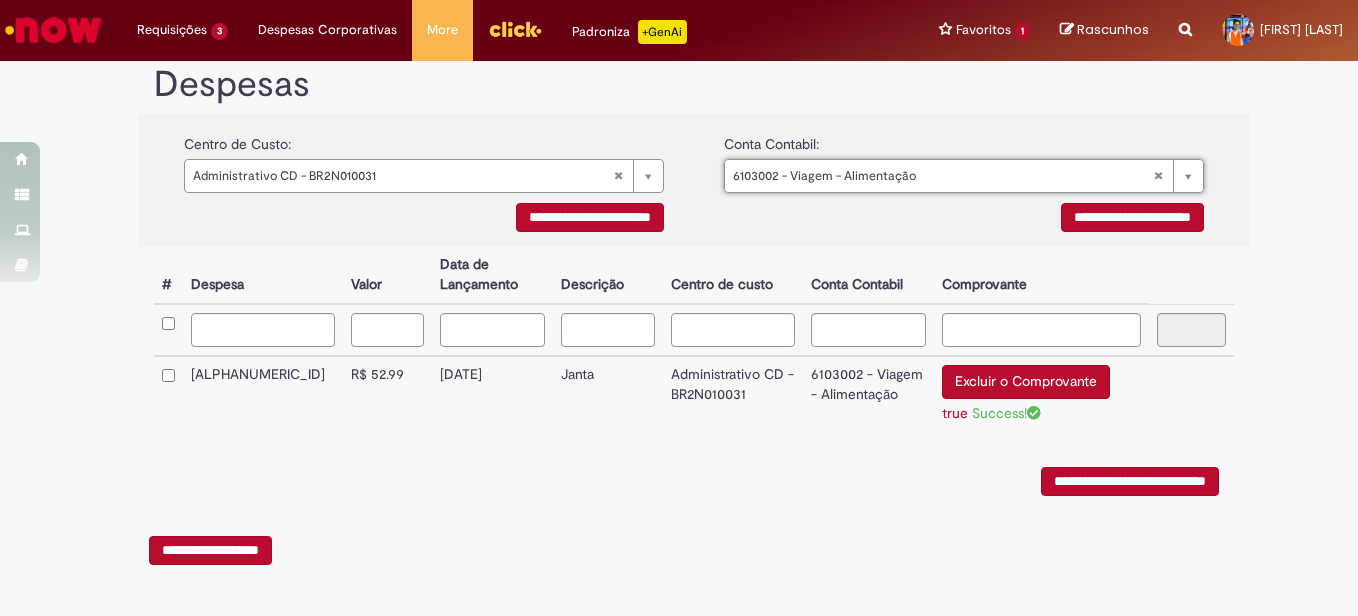 click on "Conta Contabil" at bounding box center (868, 275) 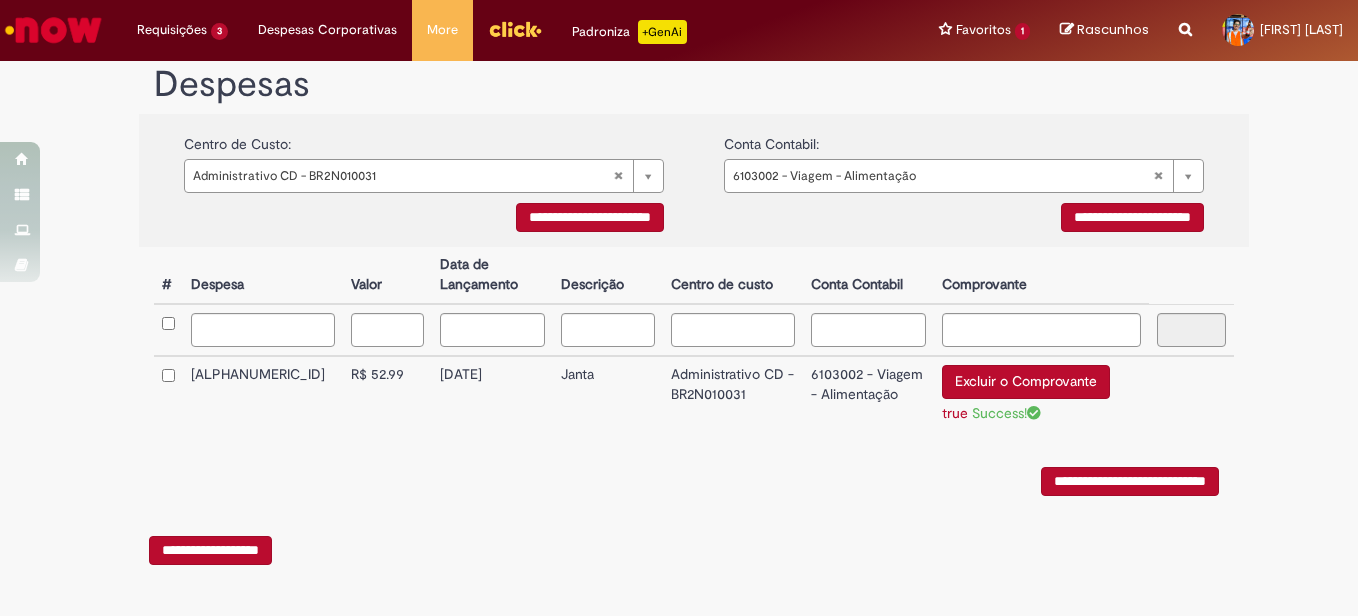 click on "**********" at bounding box center [1130, 481] 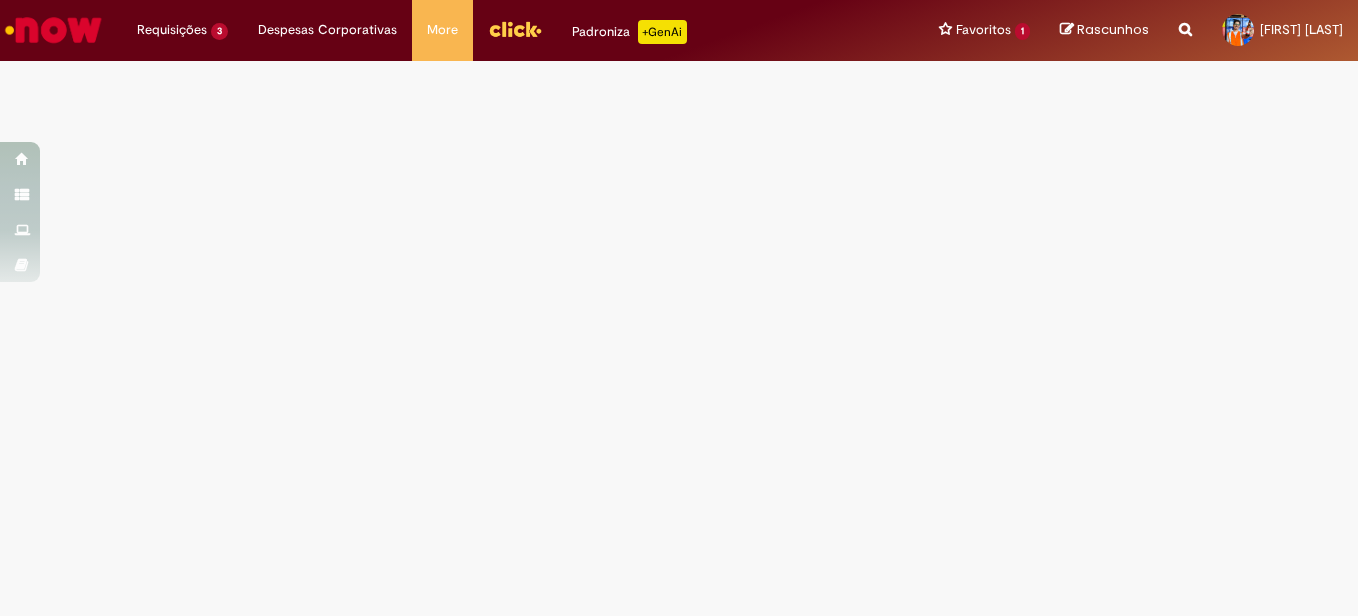 scroll, scrollTop: 0, scrollLeft: 0, axis: both 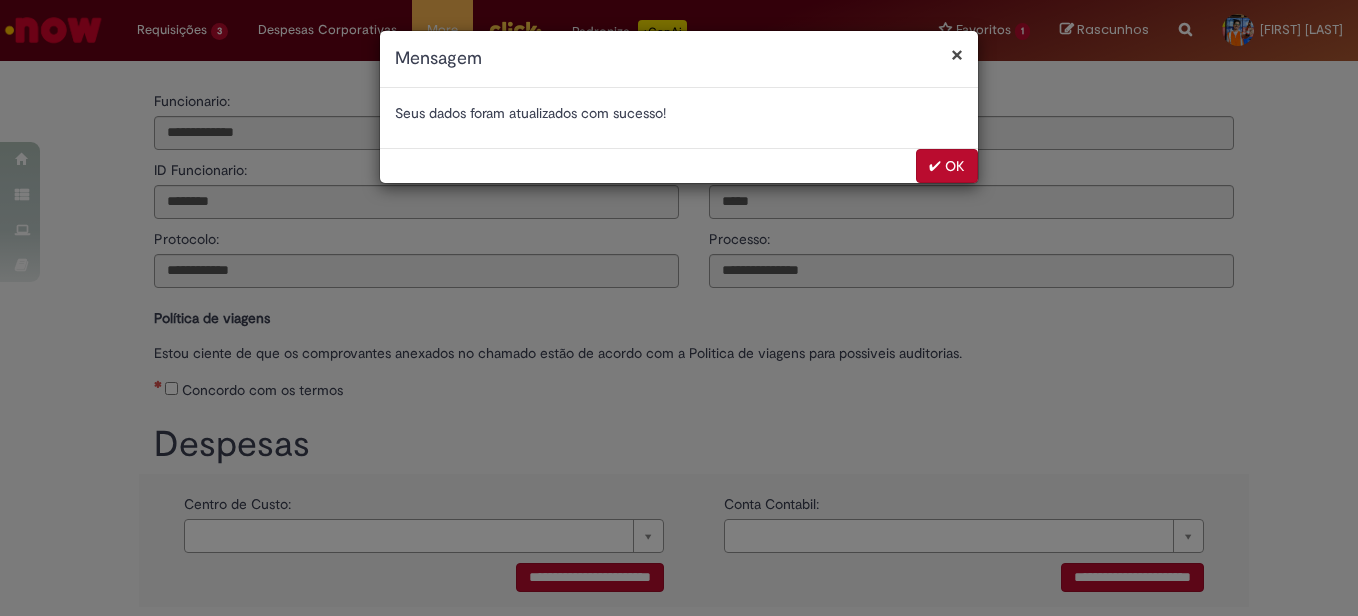click on "✔ OK" at bounding box center (947, 166) 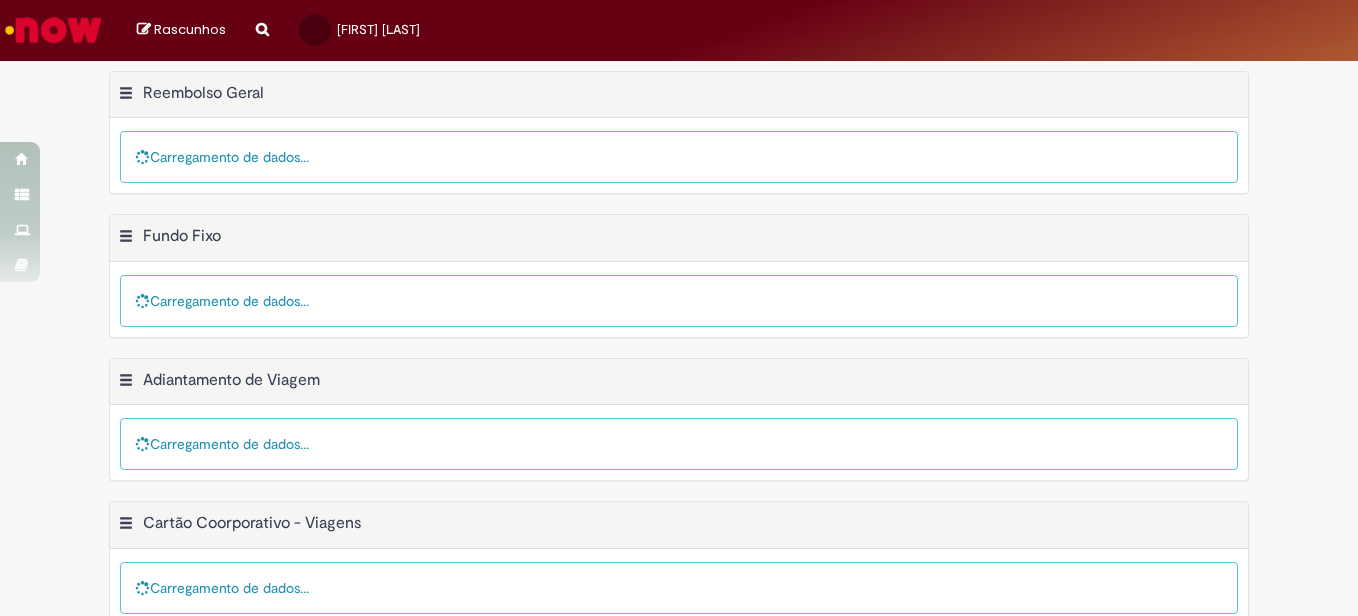 scroll, scrollTop: 0, scrollLeft: 0, axis: both 